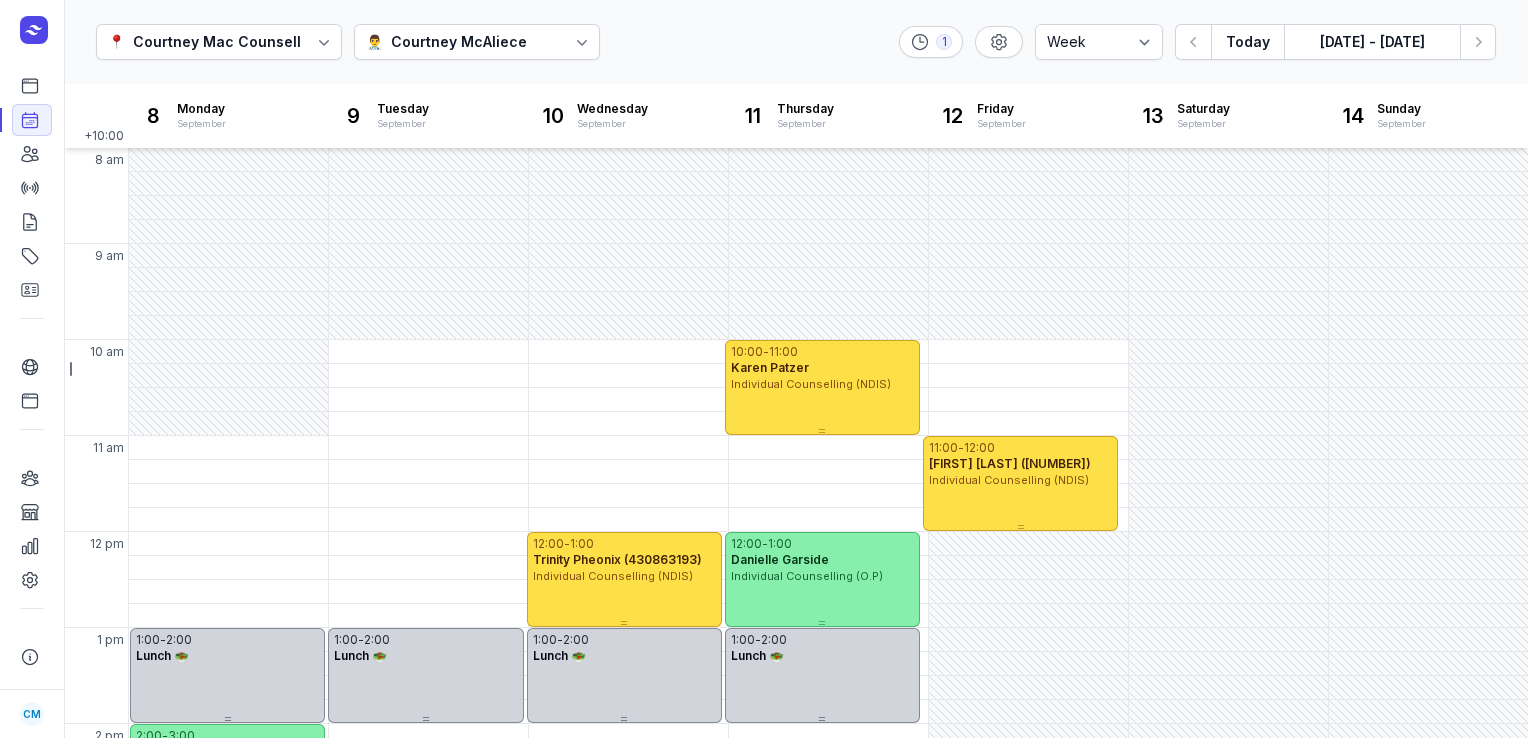 select on "week" 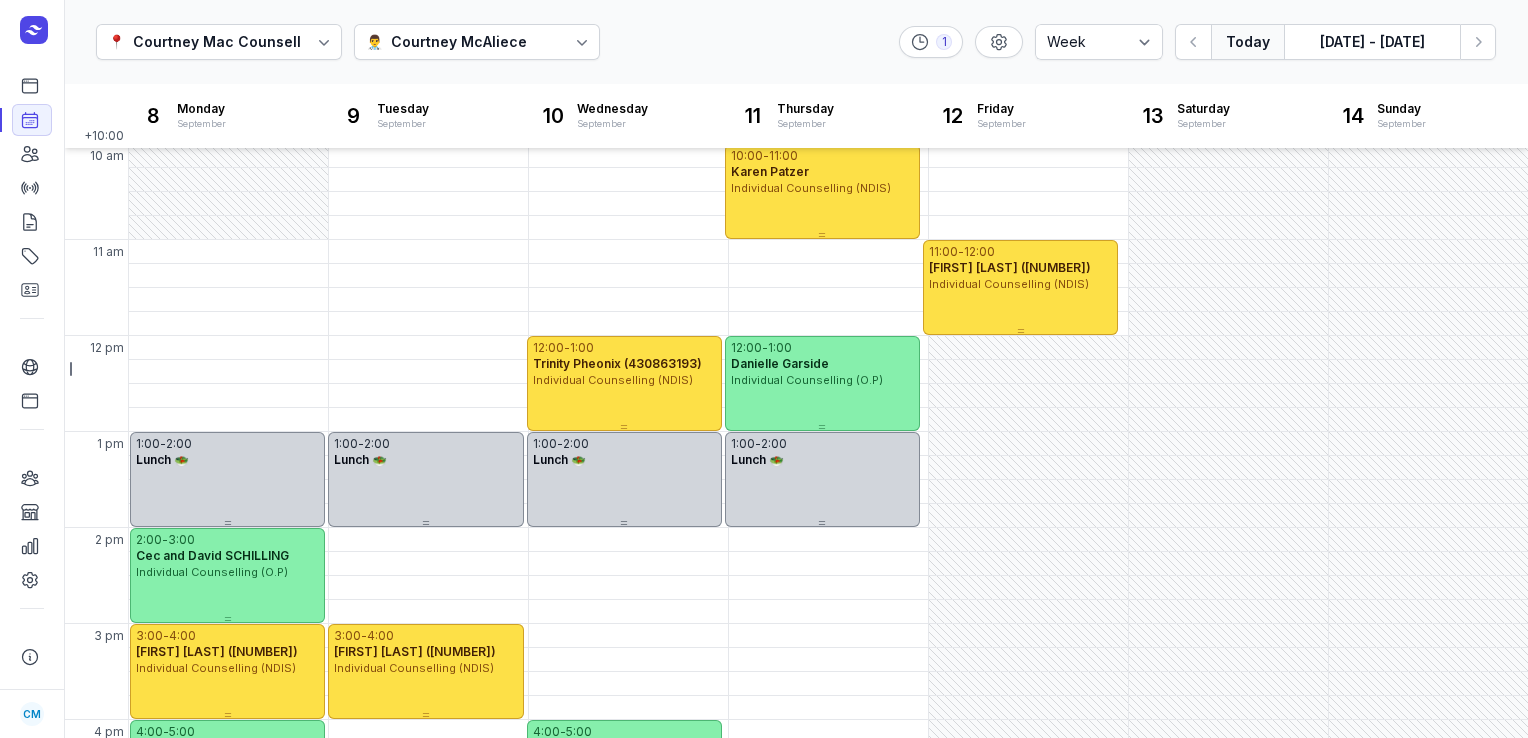 click on "Today" at bounding box center [1247, 42] 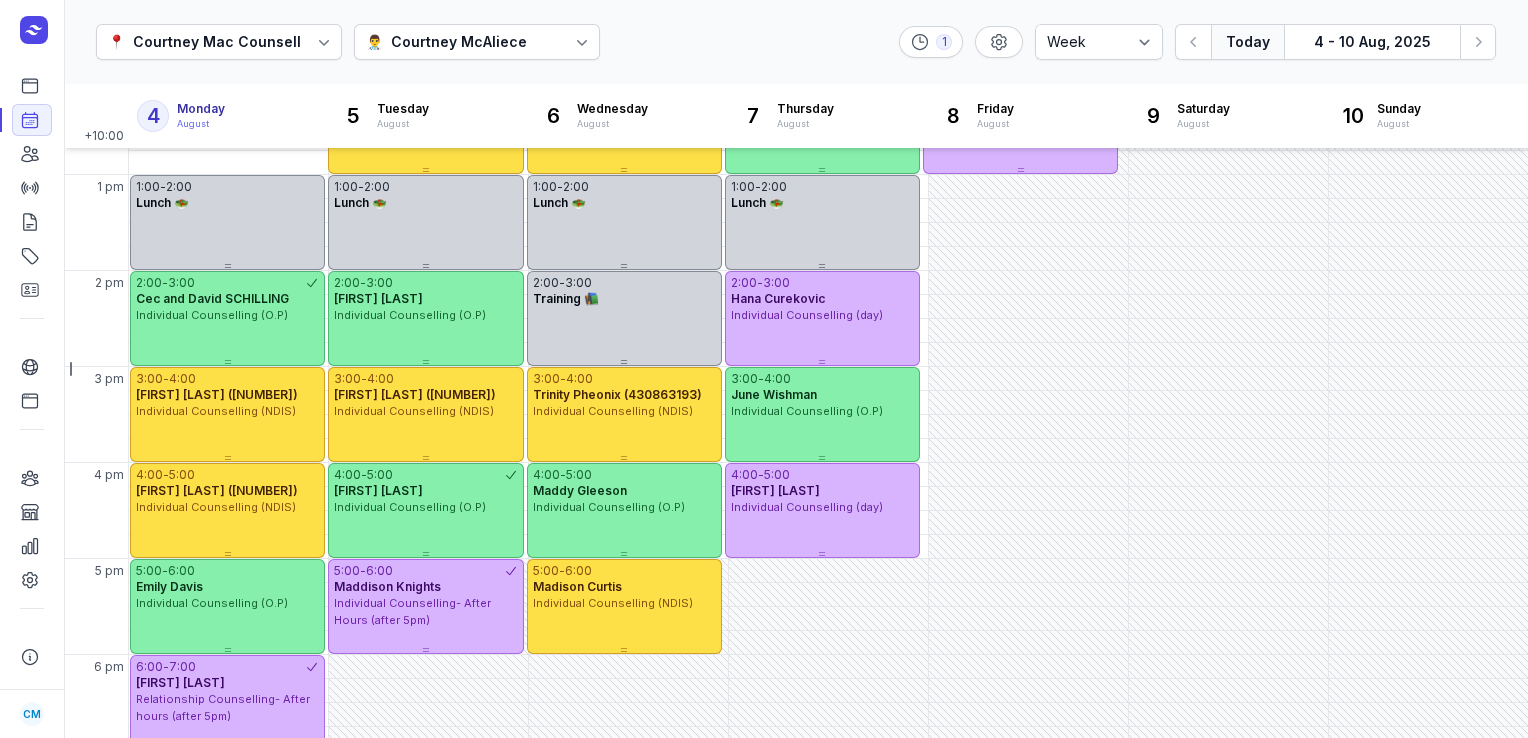 scroll, scrollTop: 524, scrollLeft: 0, axis: vertical 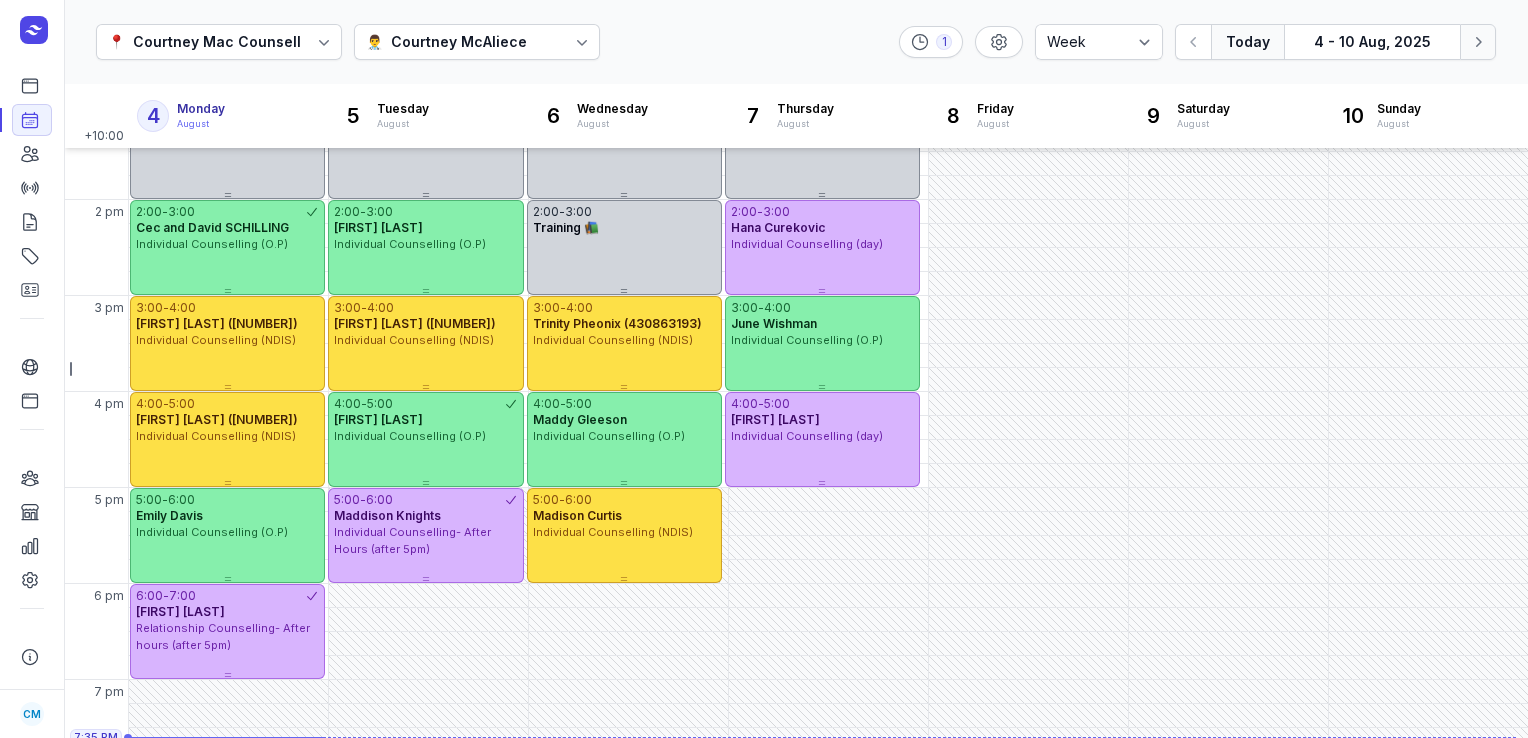 click 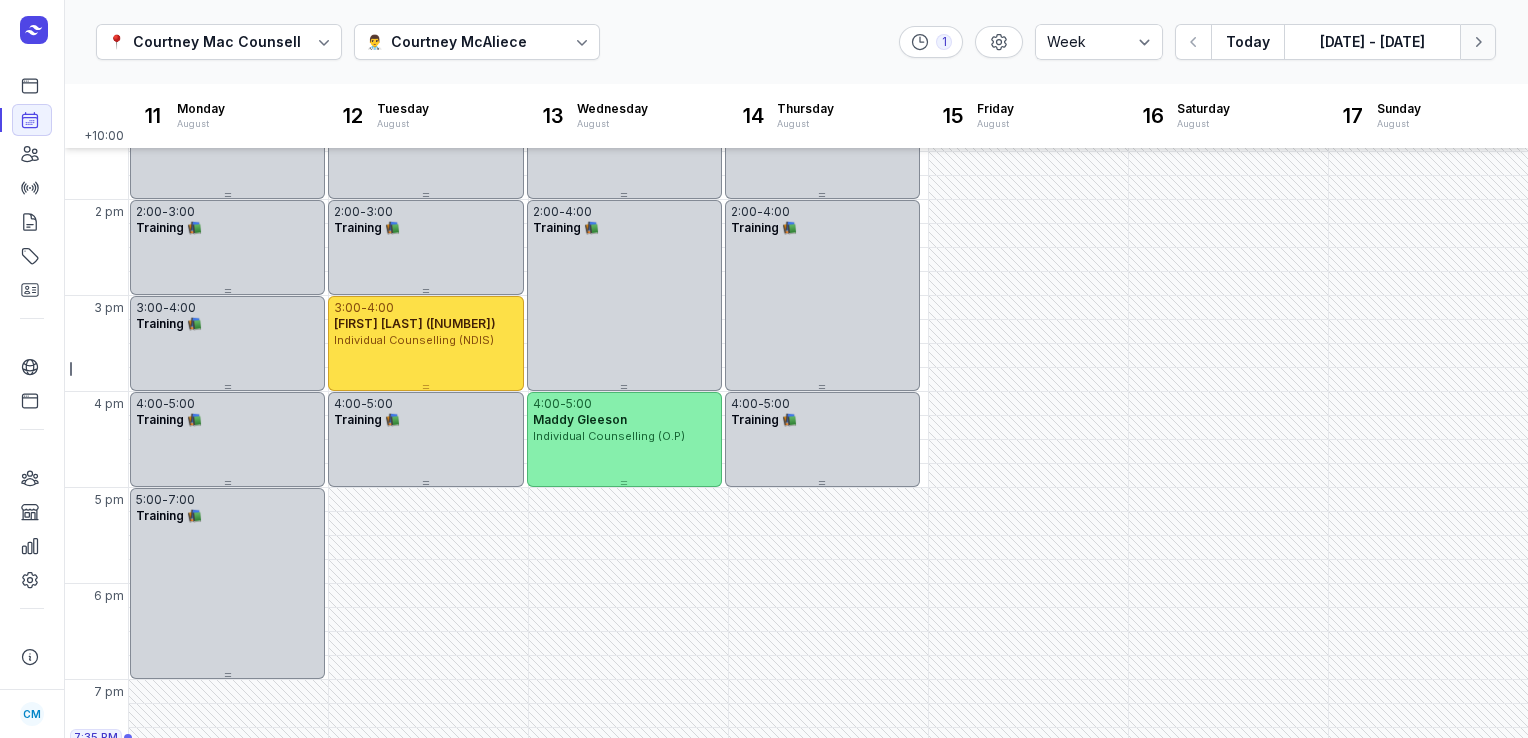 click 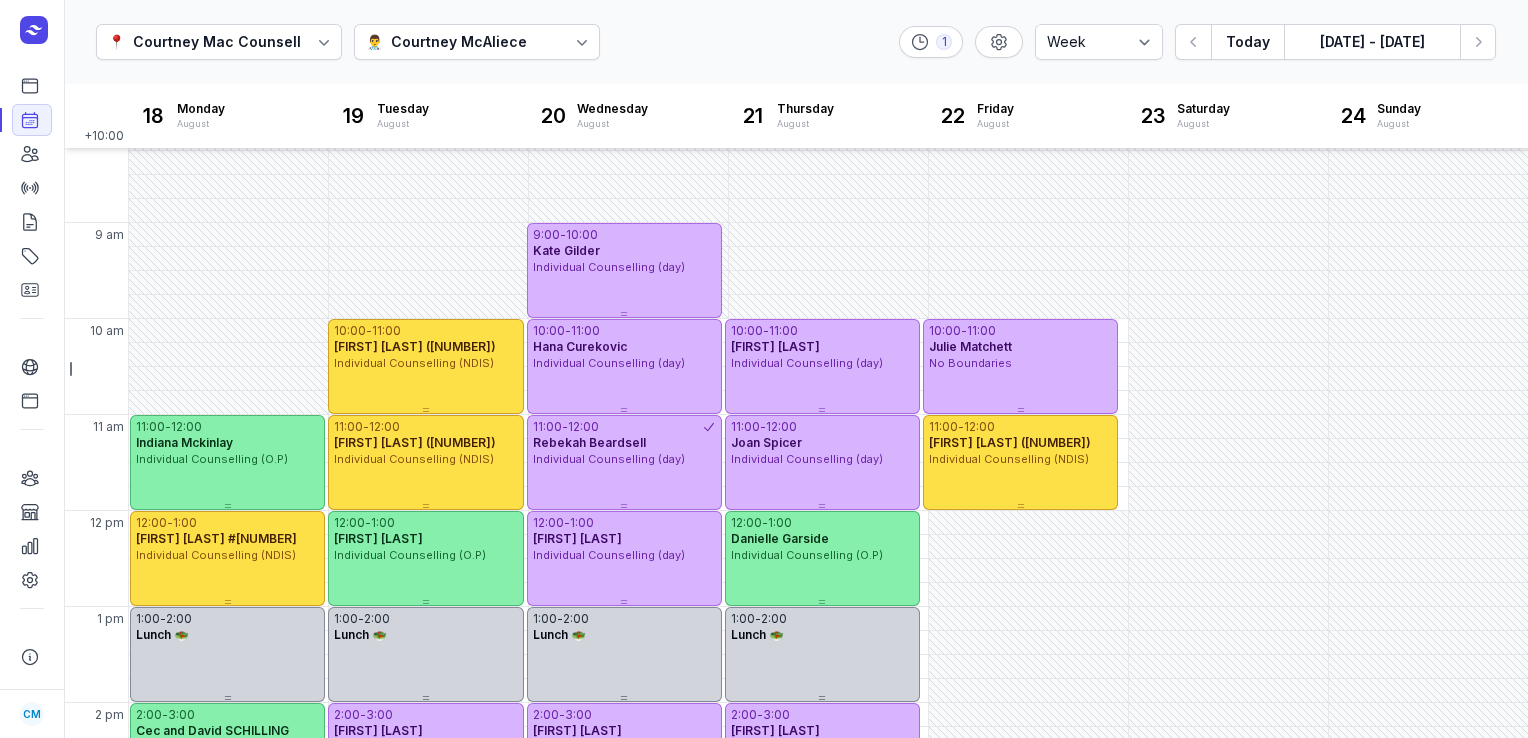 scroll, scrollTop: 0, scrollLeft: 0, axis: both 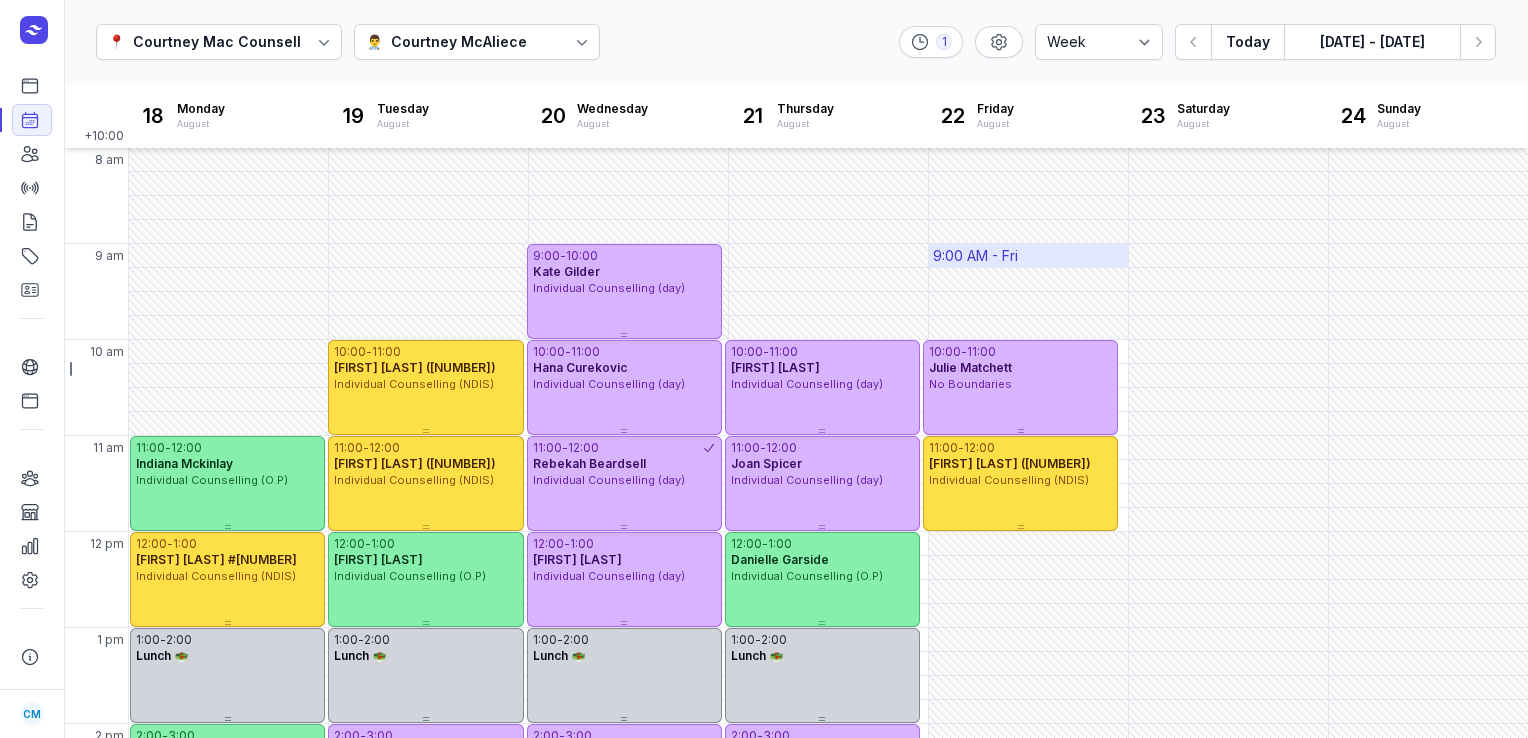 click on "9:00 AM - Fri" at bounding box center (975, 256) 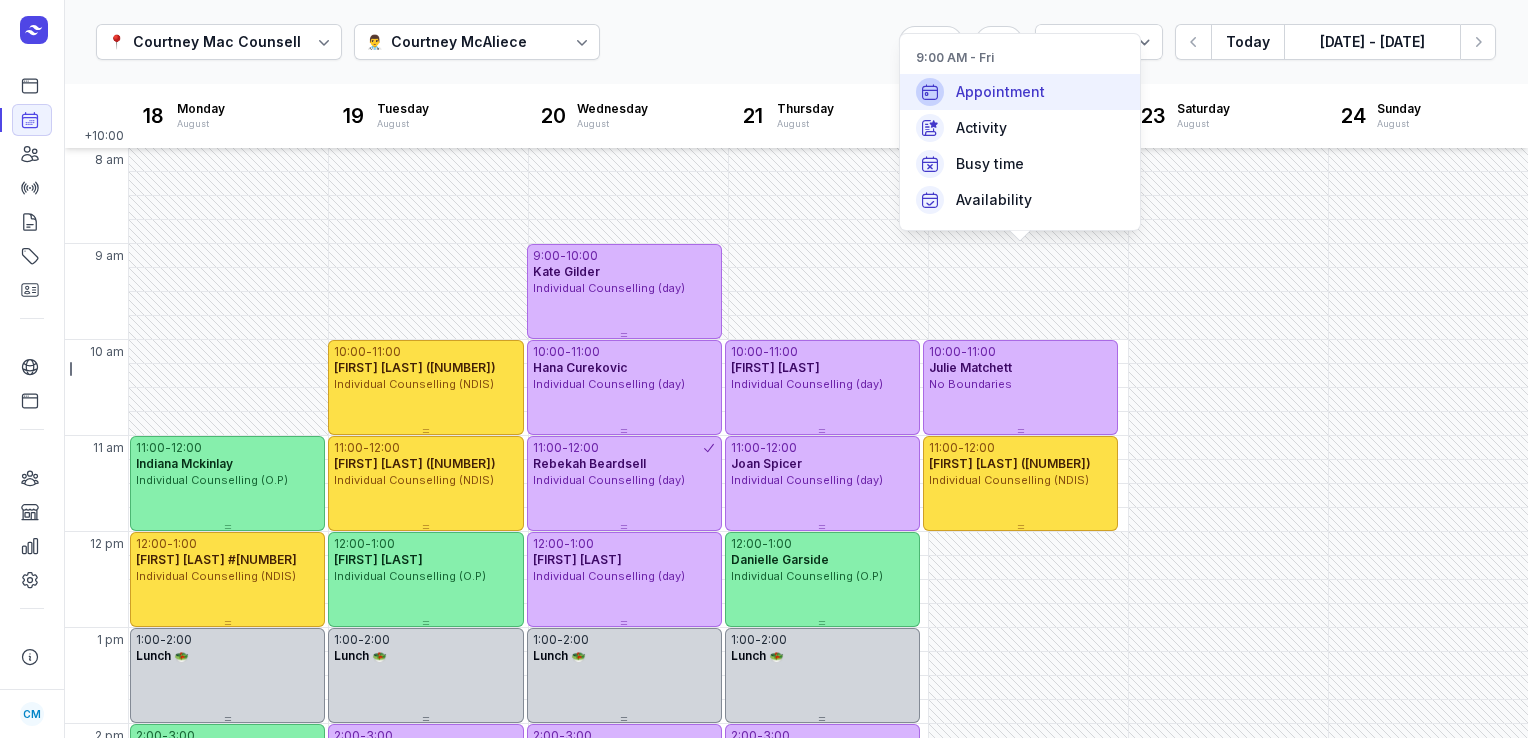 click on "Appointment" at bounding box center [1000, 92] 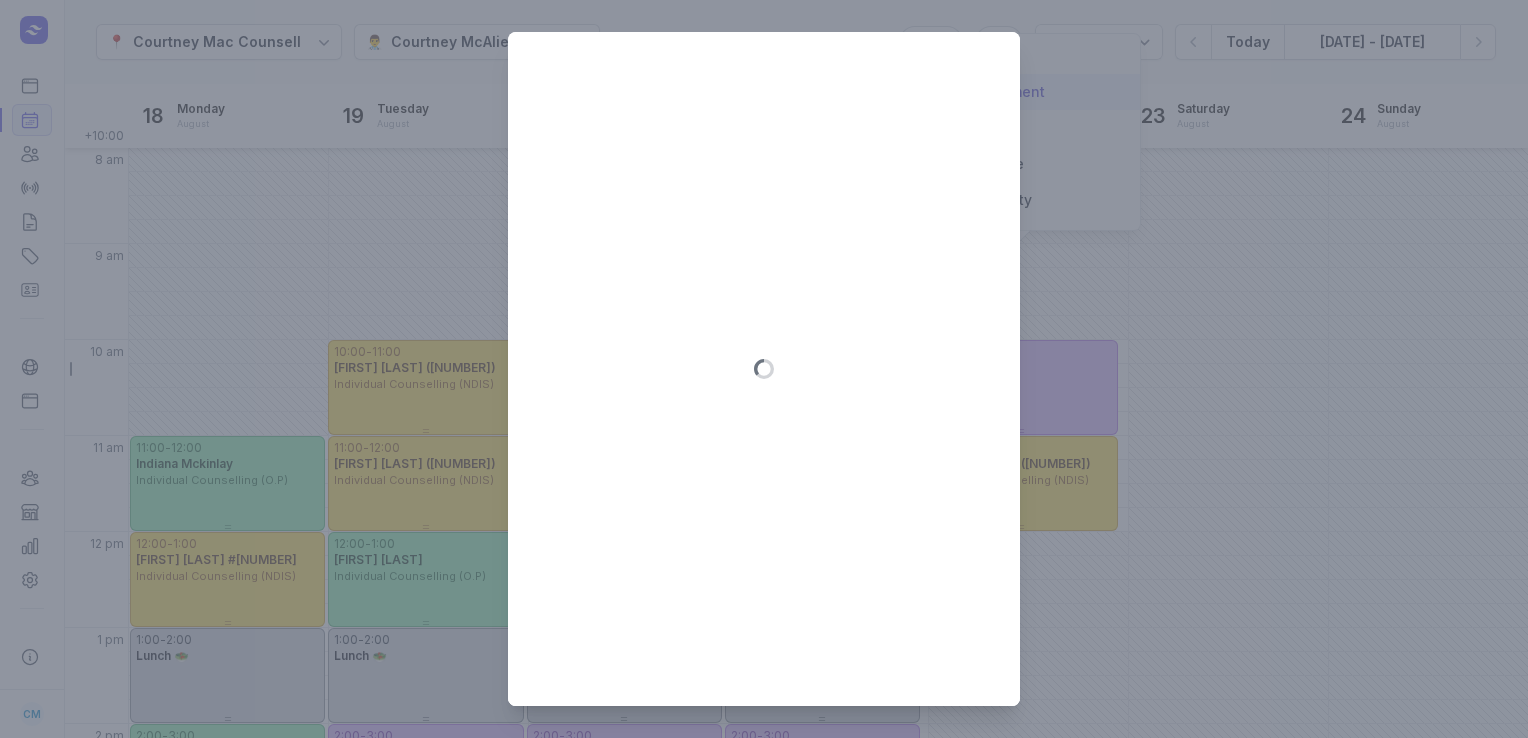 type on "[DATE]" 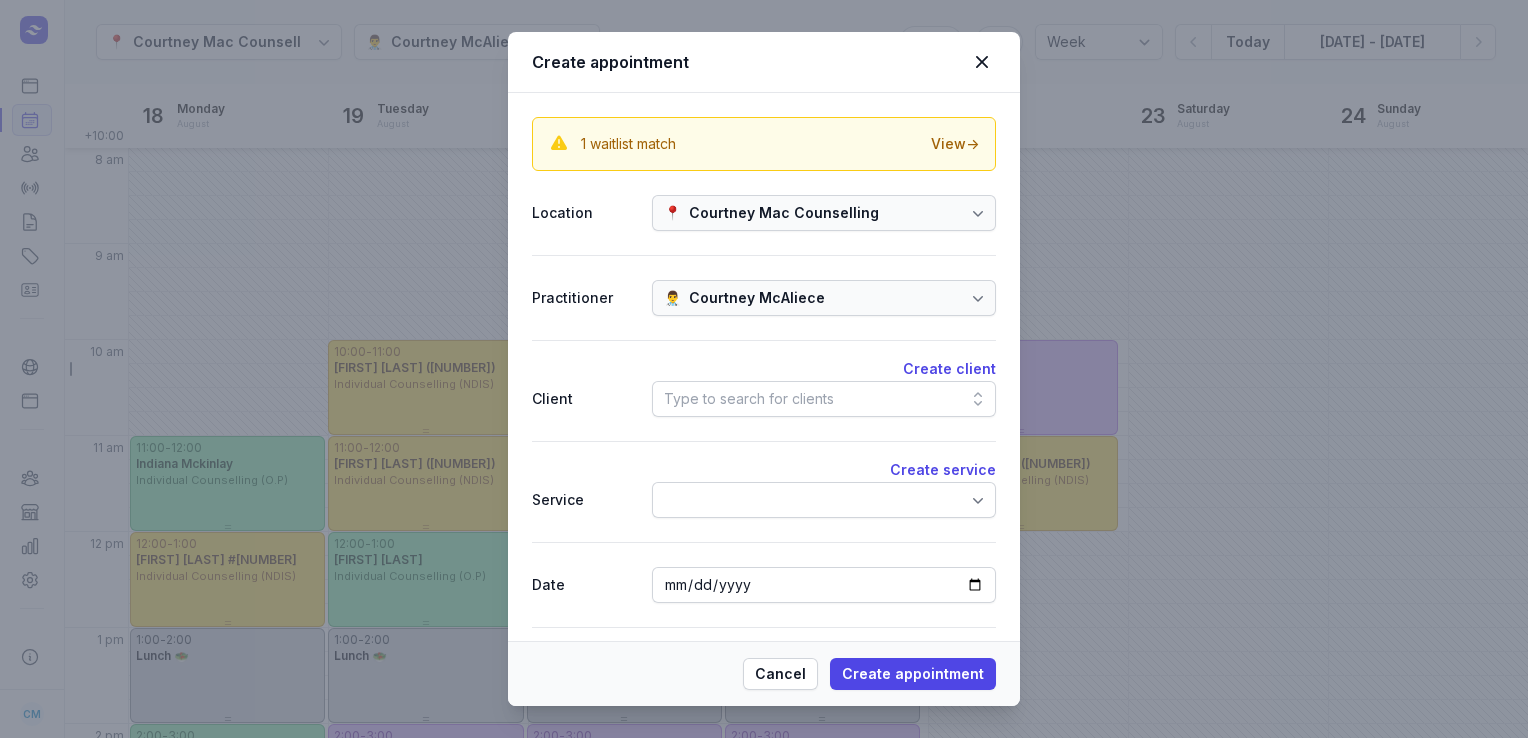 click on "Type to search for clients" 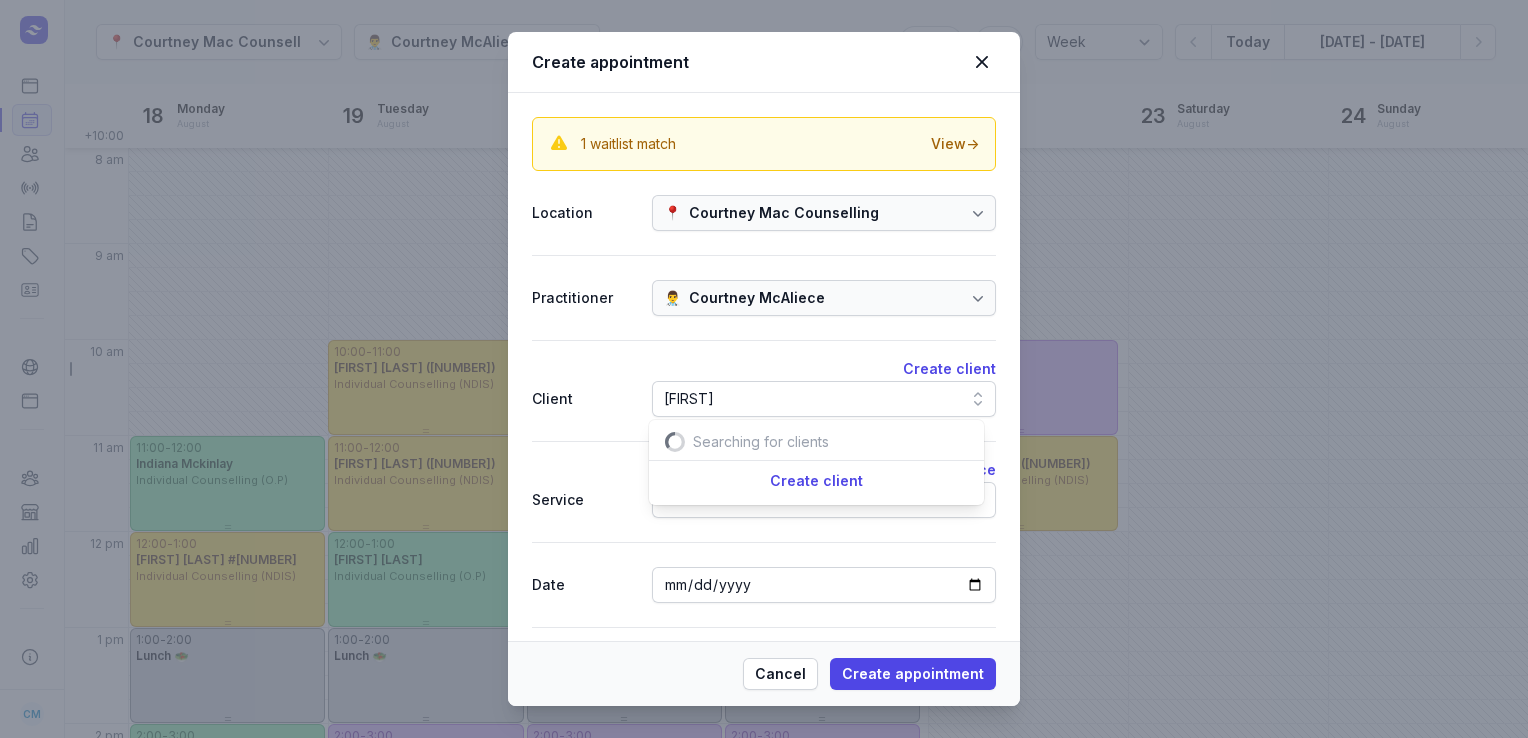 scroll, scrollTop: 0, scrollLeft: 19, axis: horizontal 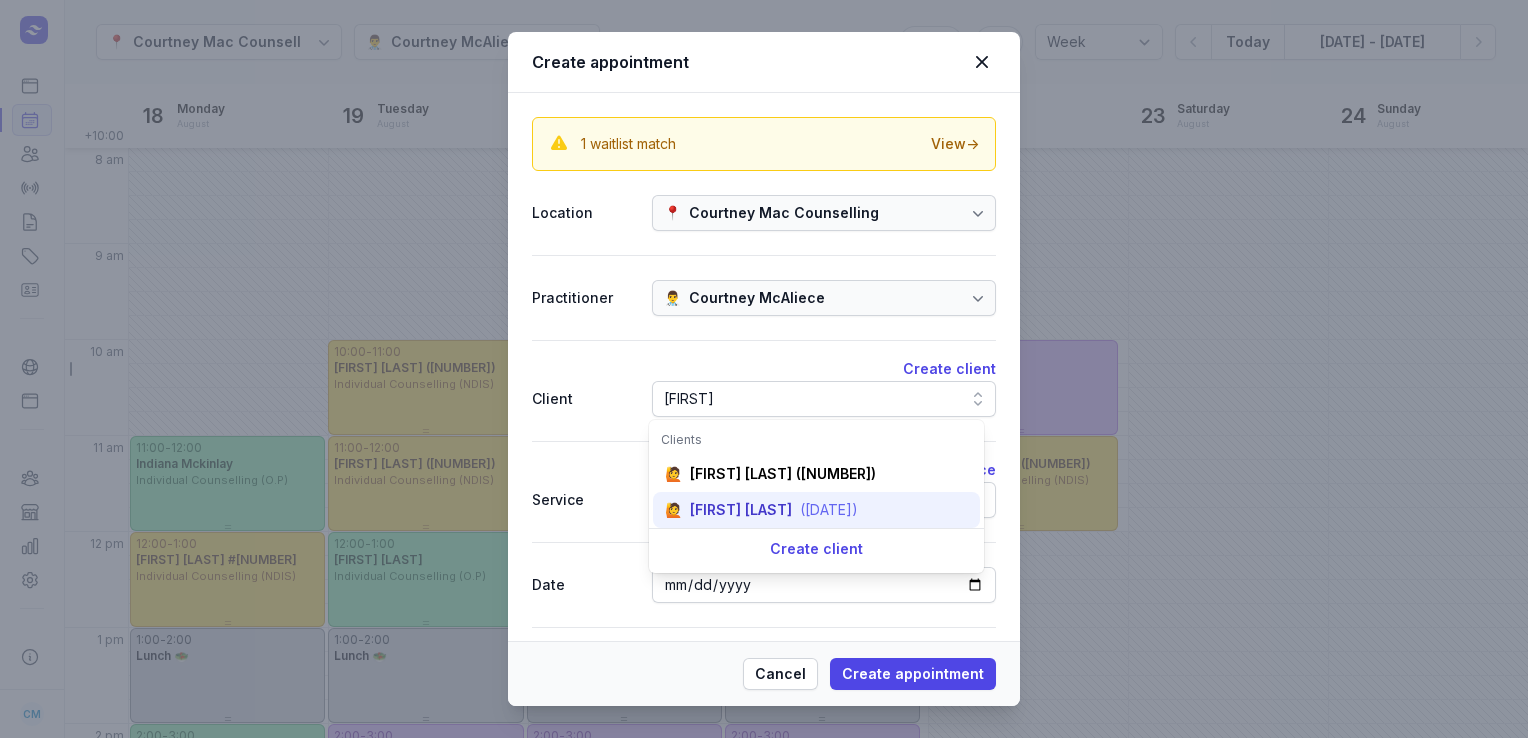 type on "[FIRST]" 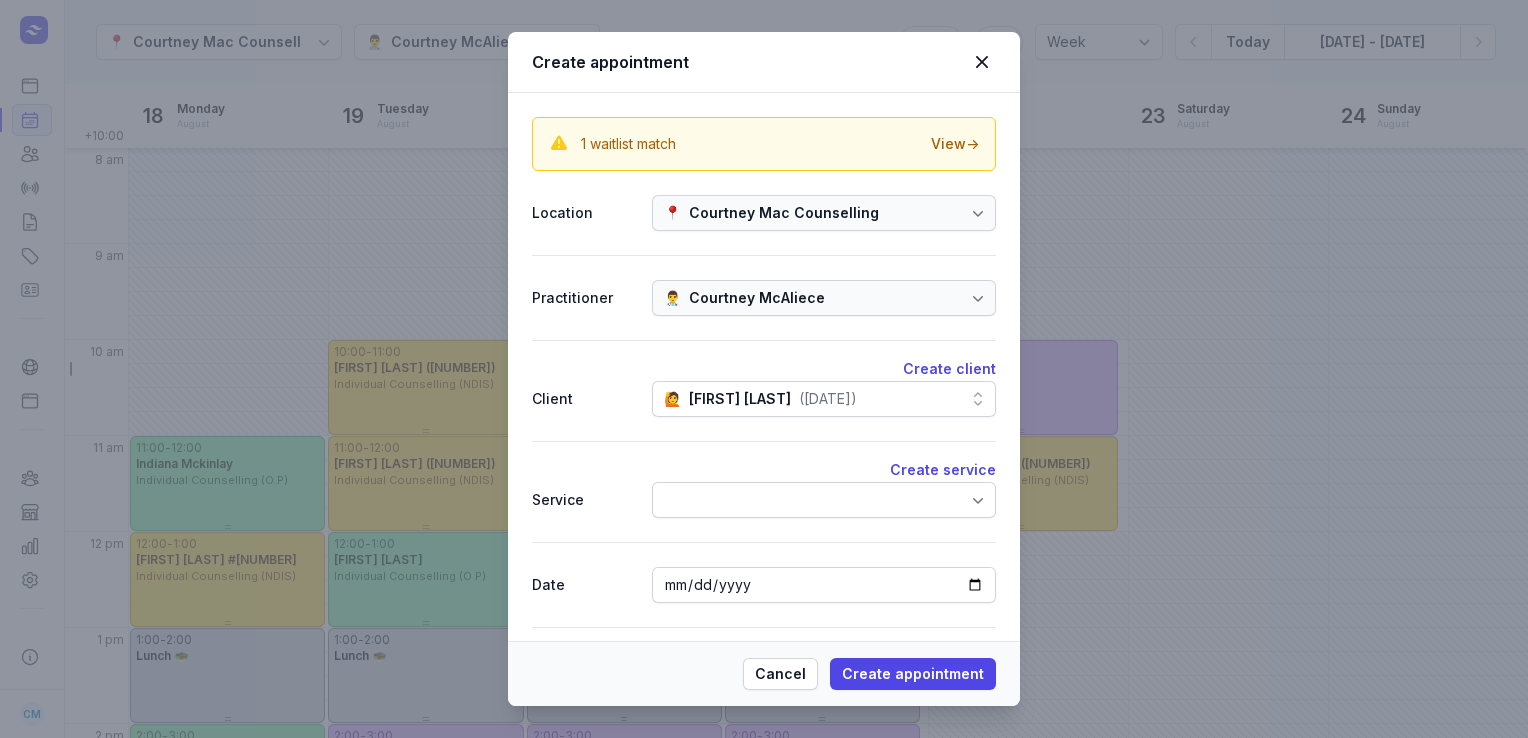 click at bounding box center (824, 500) 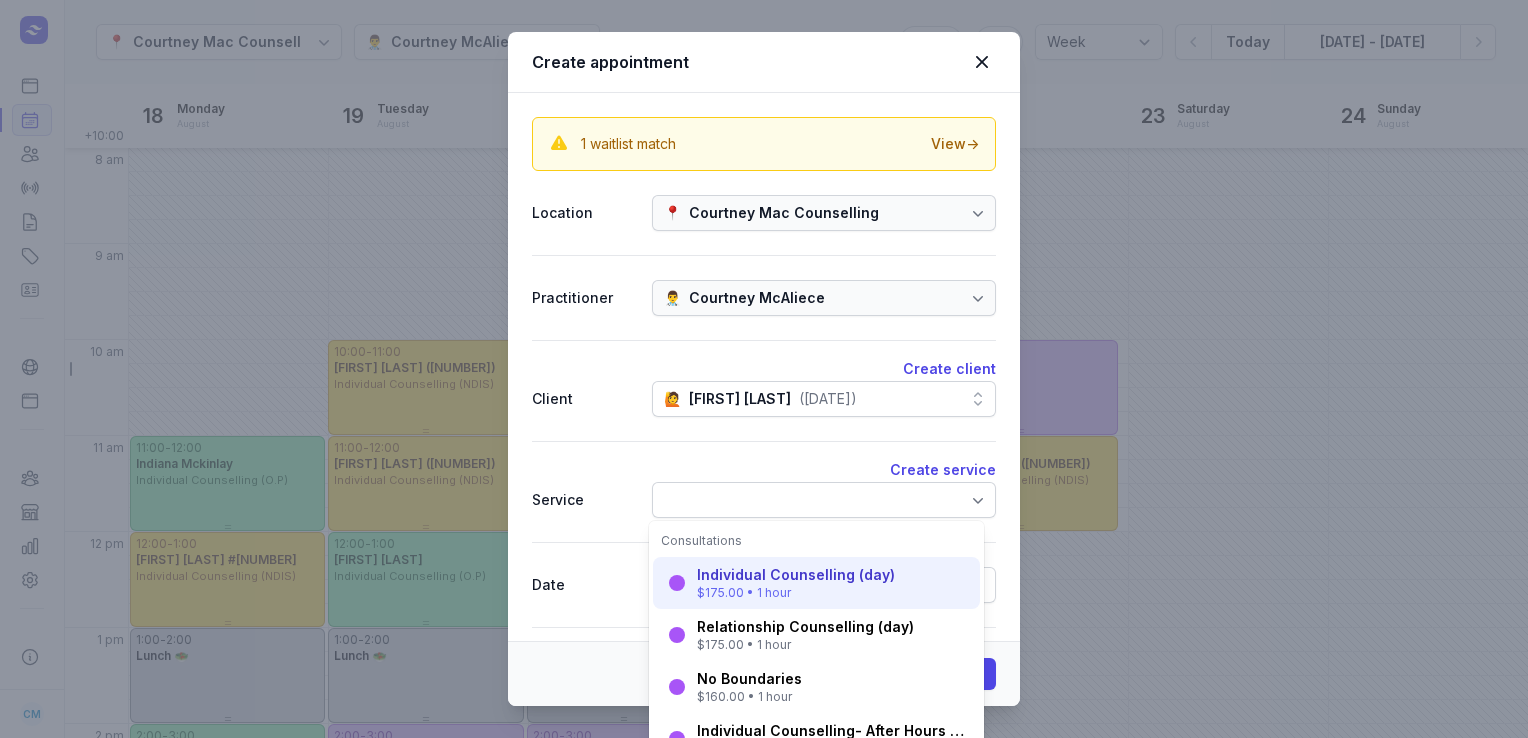 click on "Individual Counselling (day)" at bounding box center (796, 575) 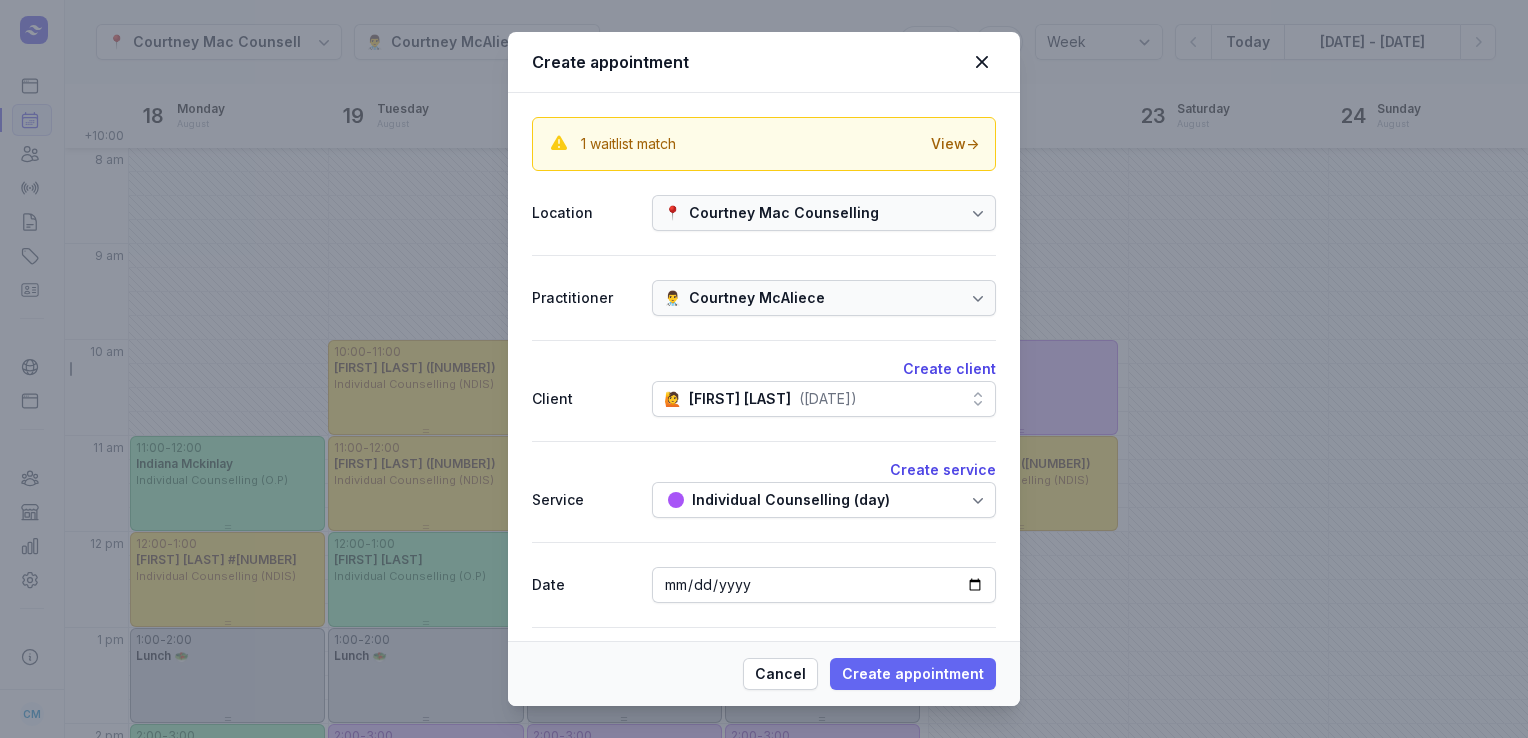 click on "Create appointment" at bounding box center (913, 674) 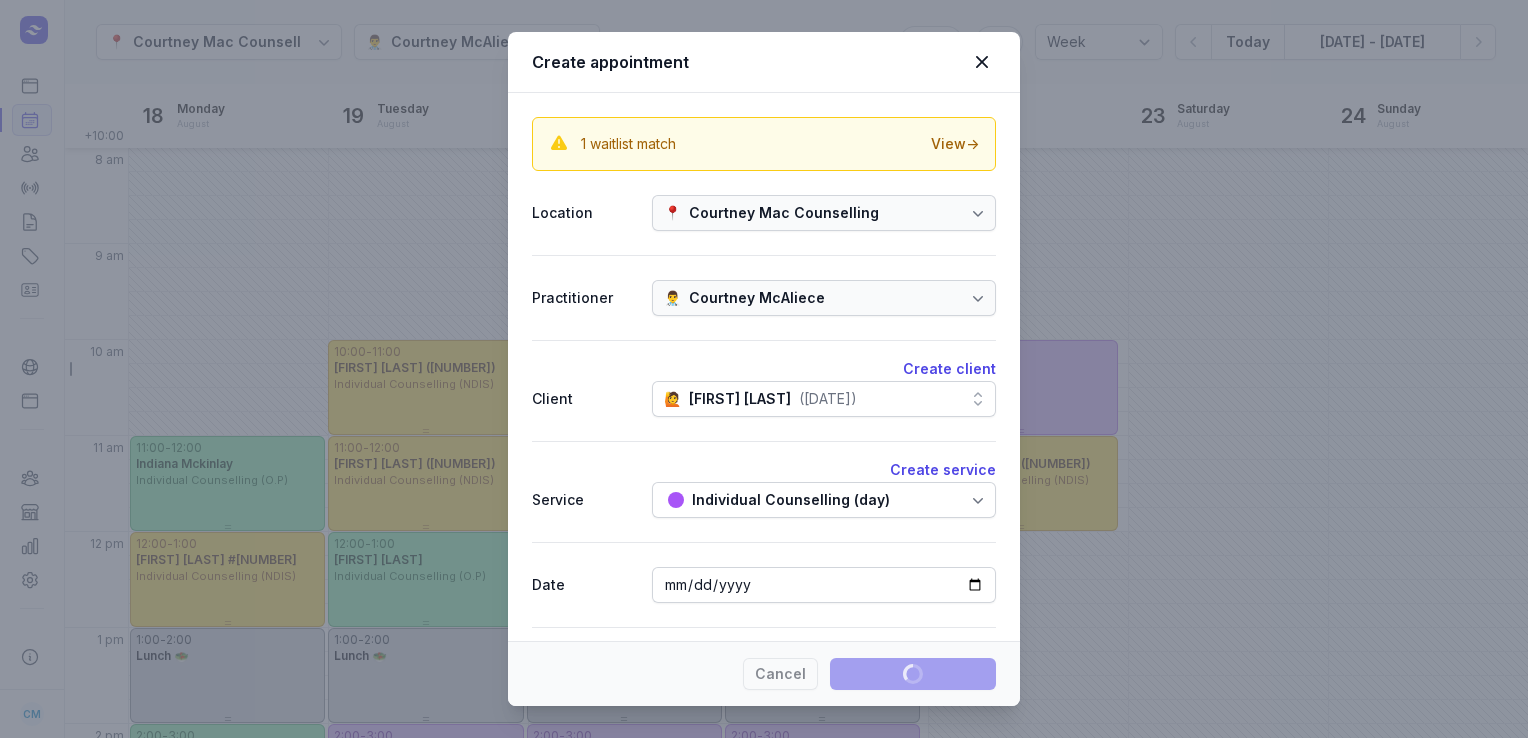 type 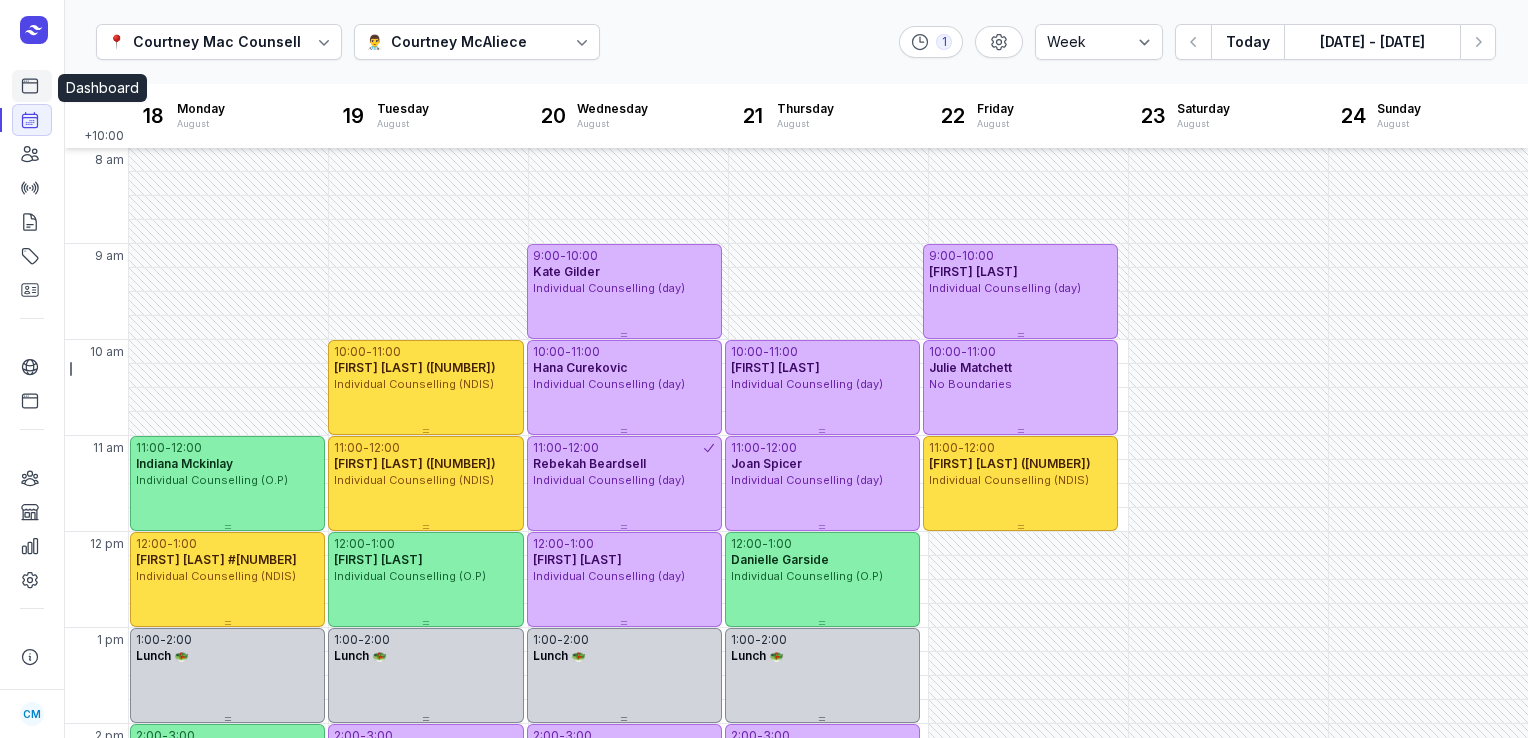 click 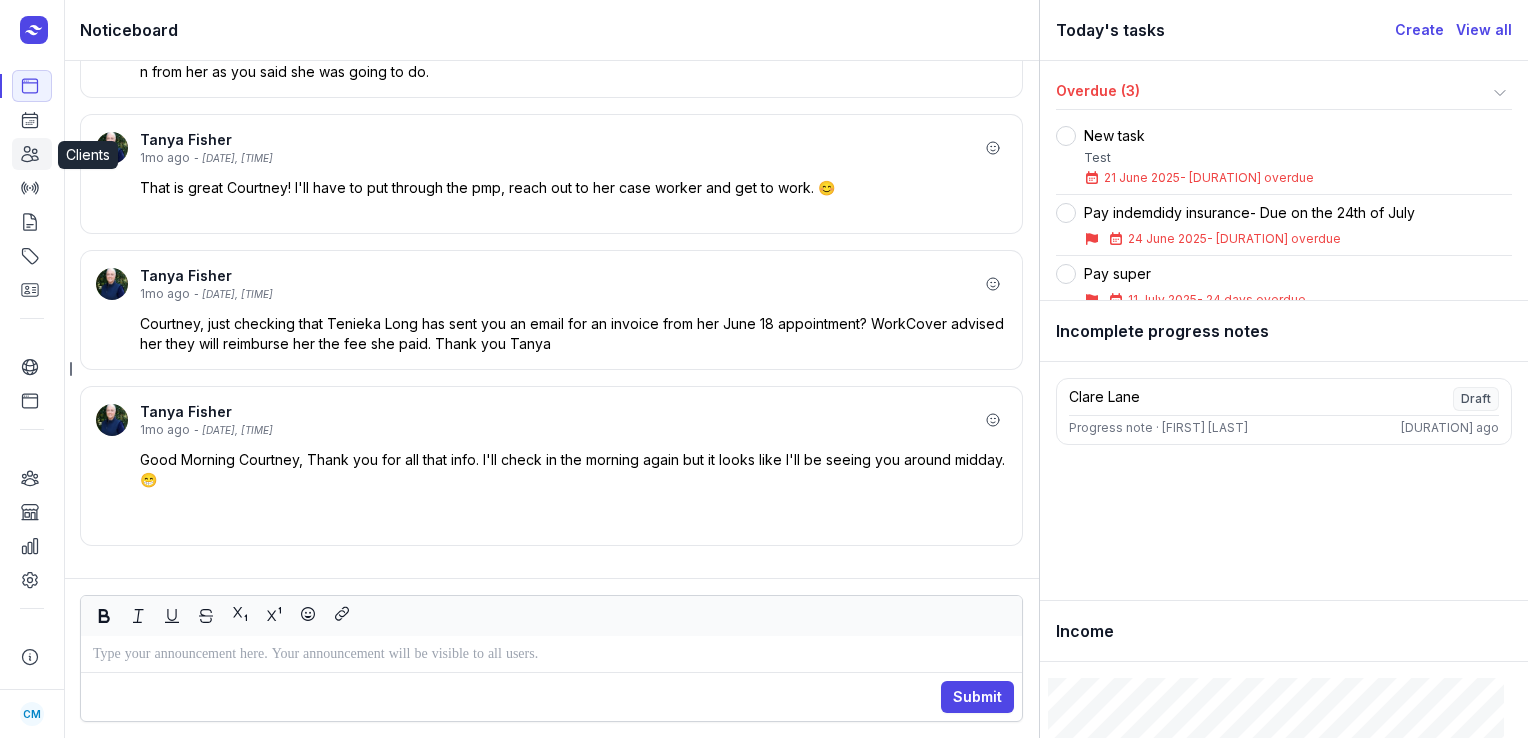 click 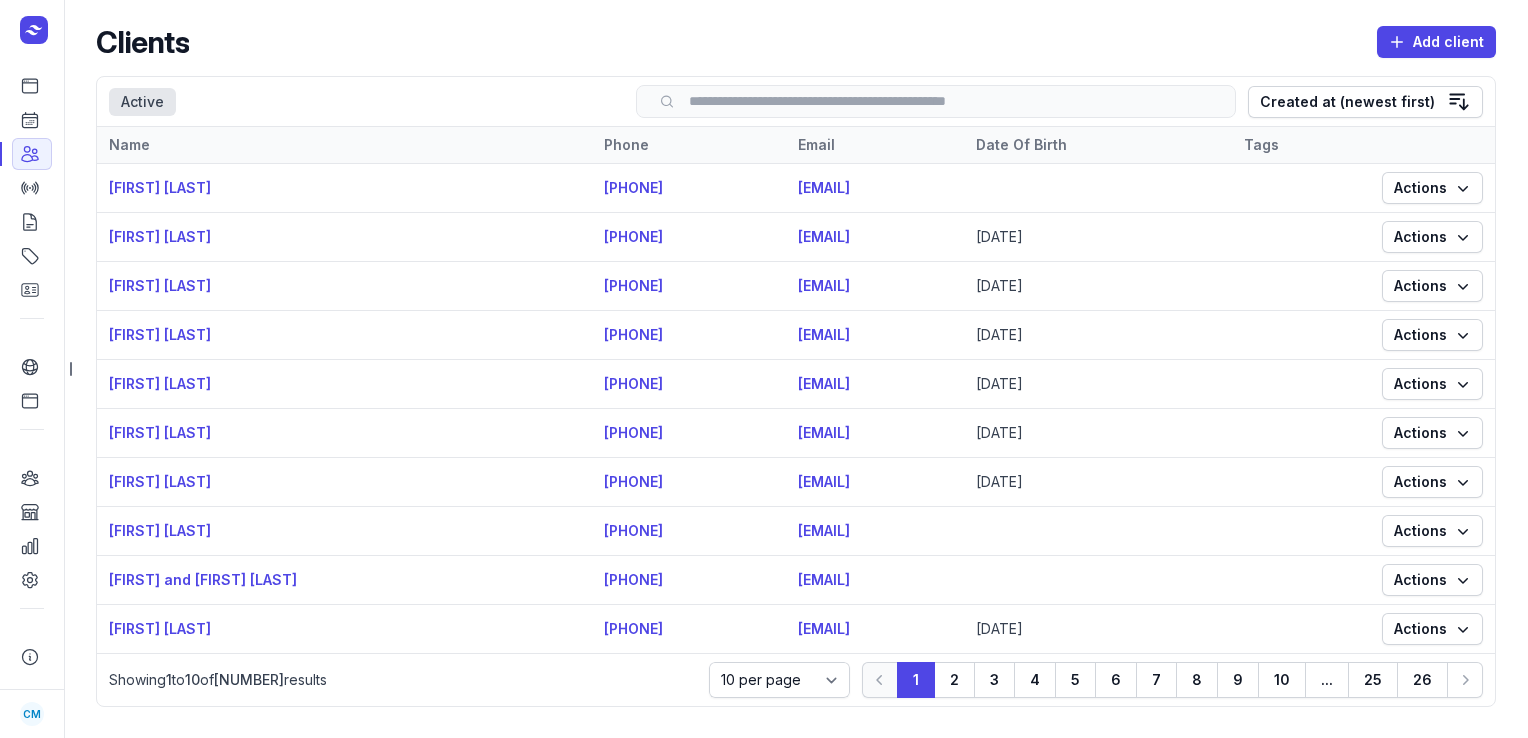 click at bounding box center (936, 101) 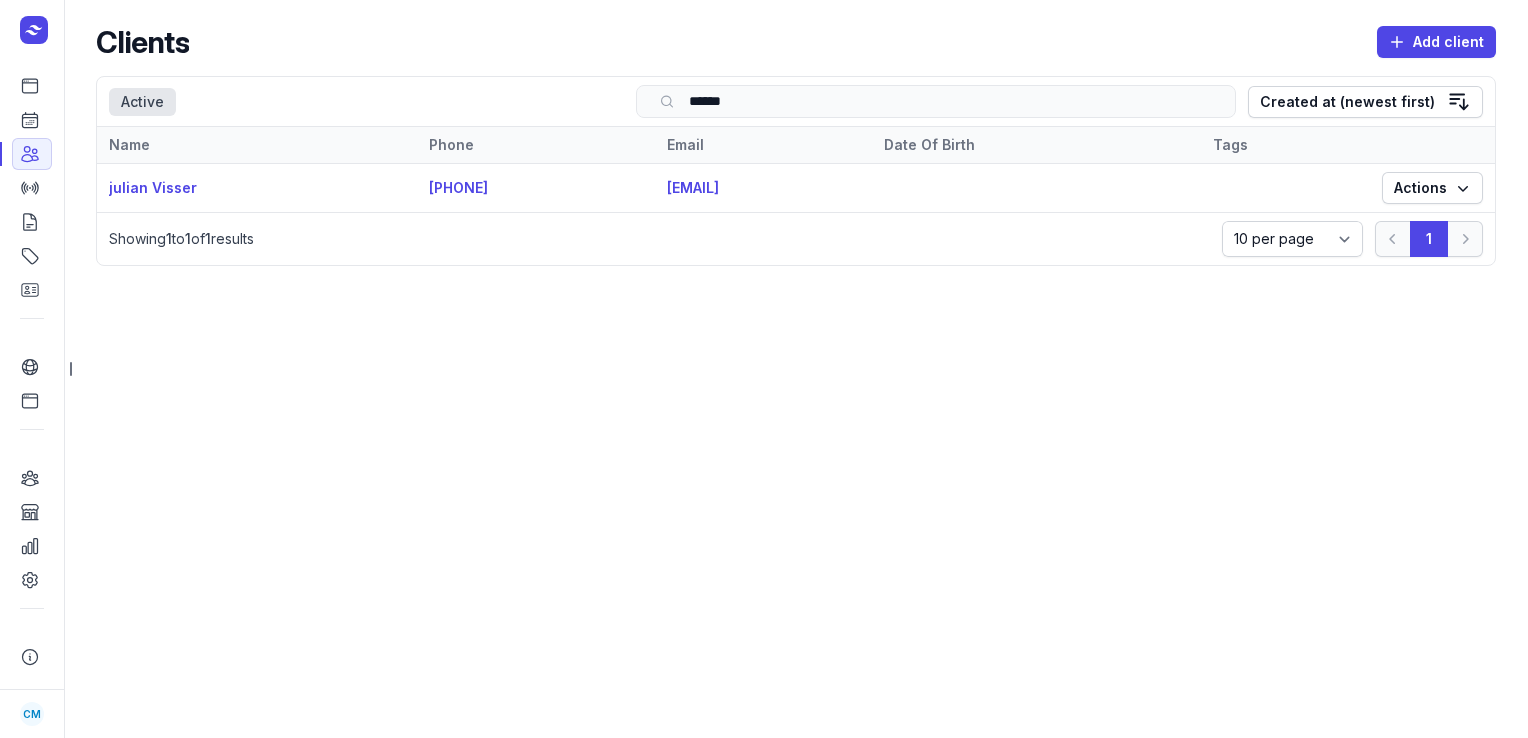 type on "******" 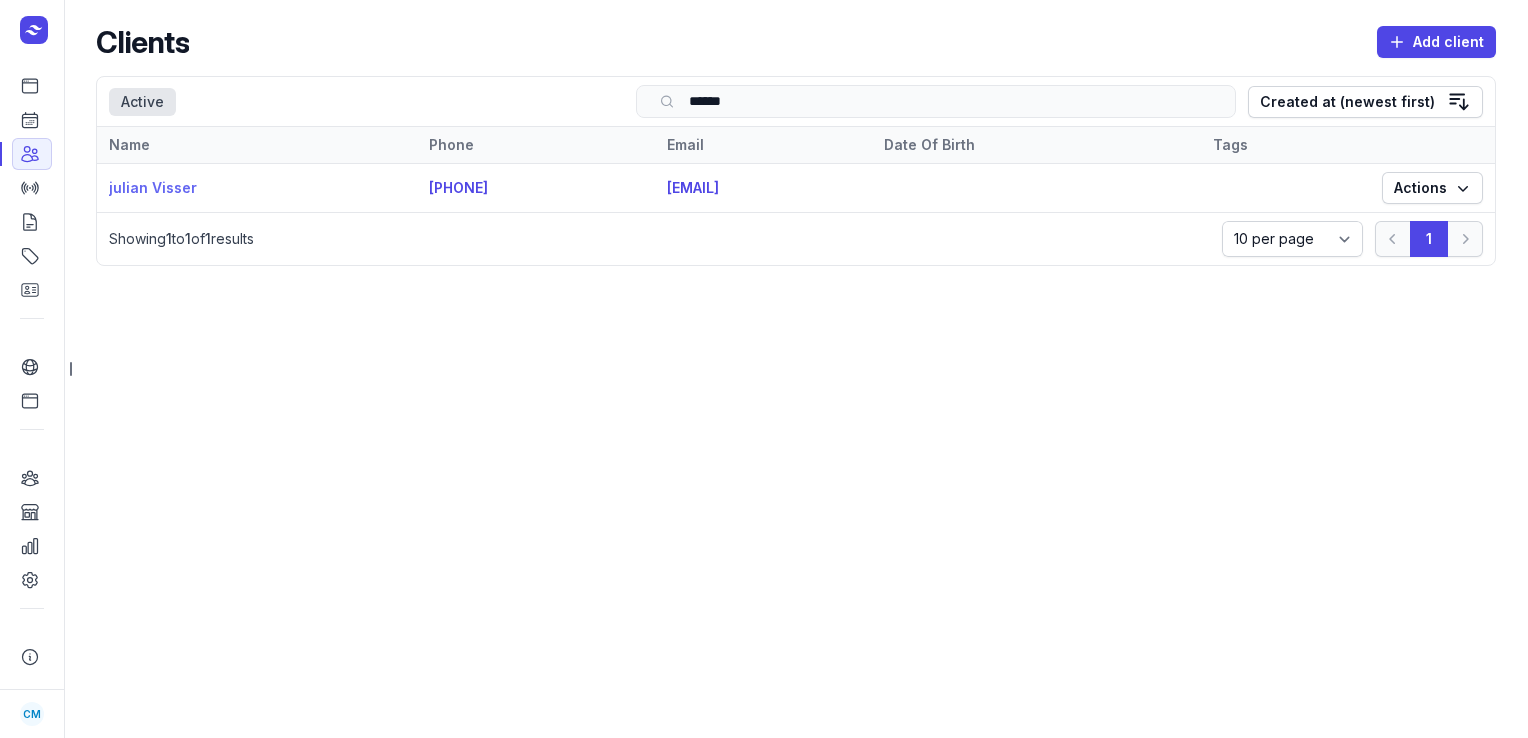 click on "julian Visser" 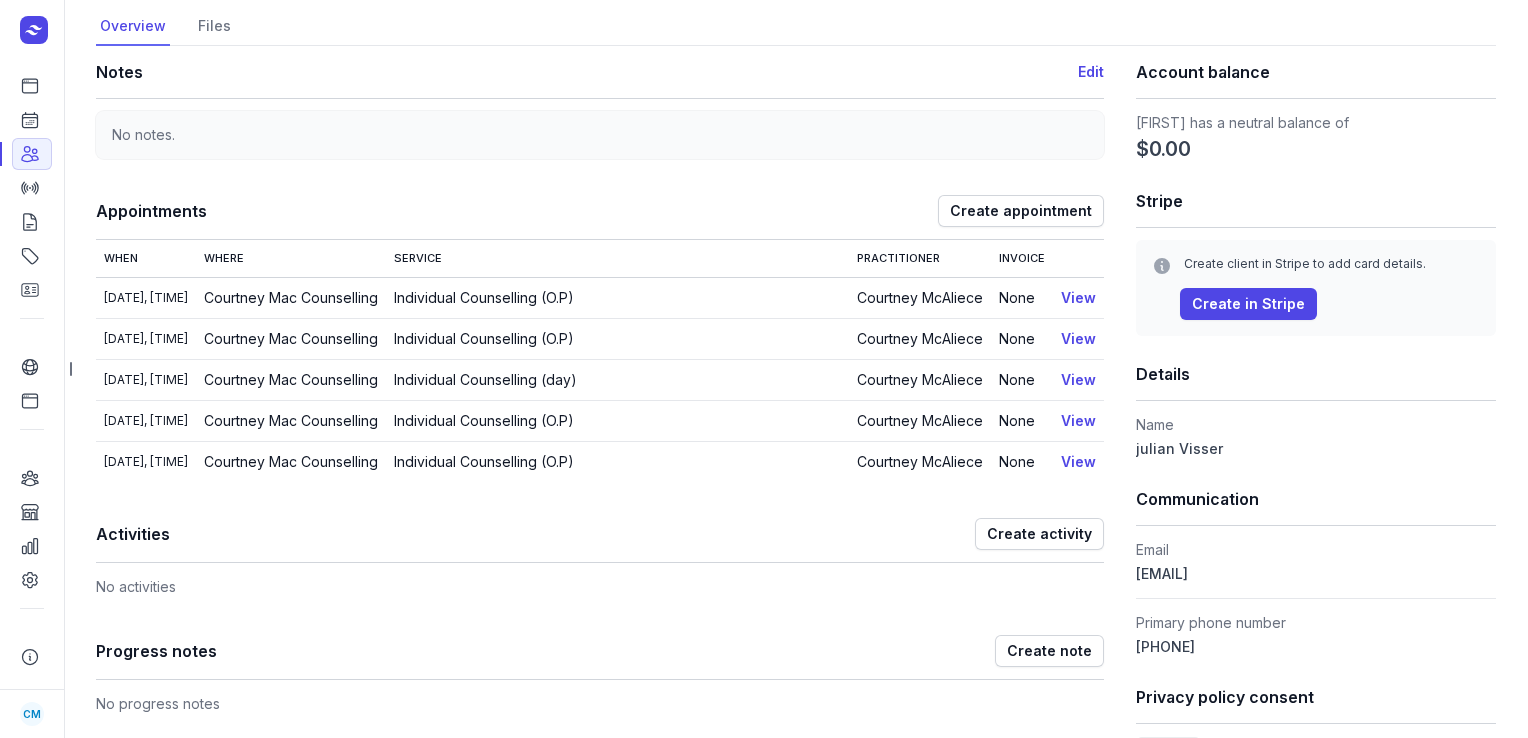 scroll, scrollTop: 0, scrollLeft: 0, axis: both 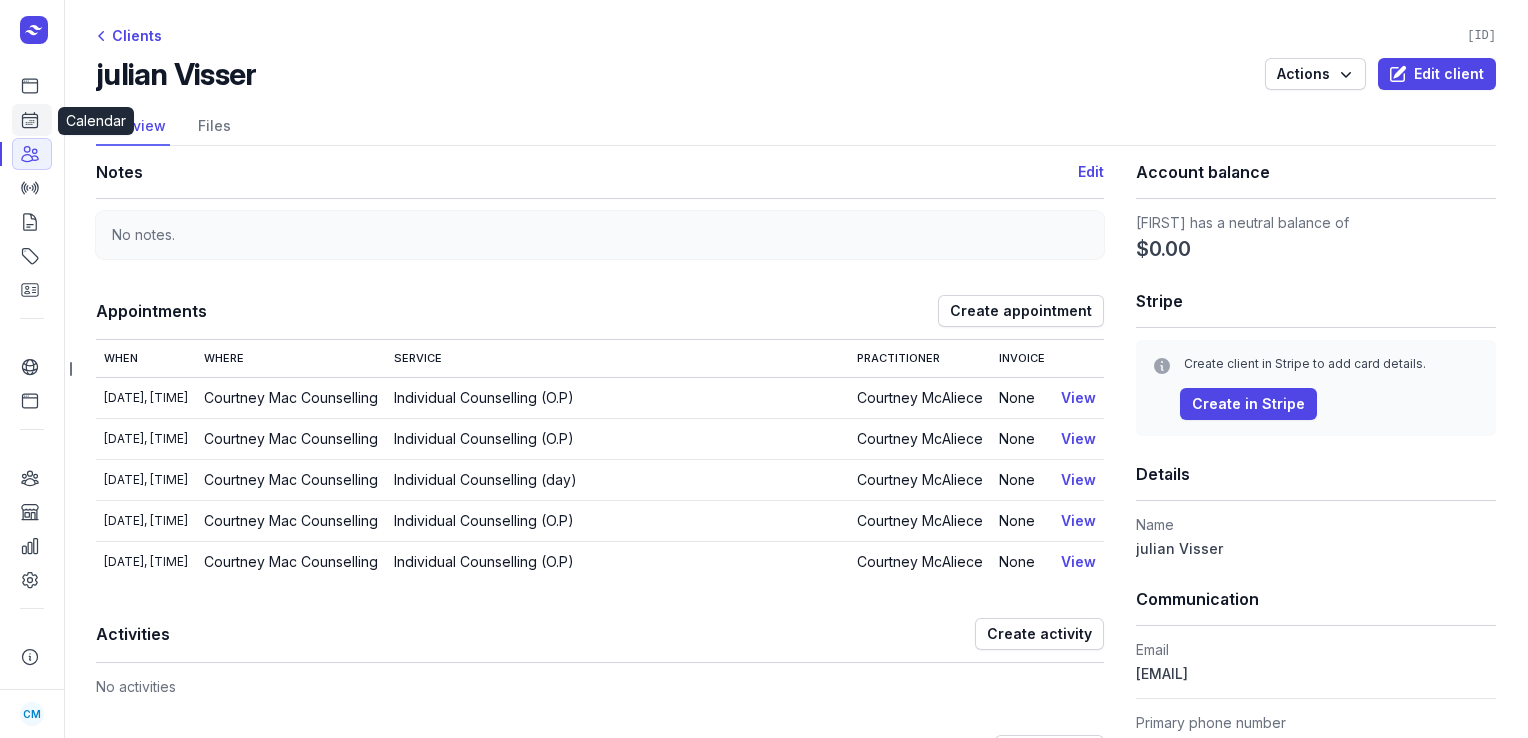 click 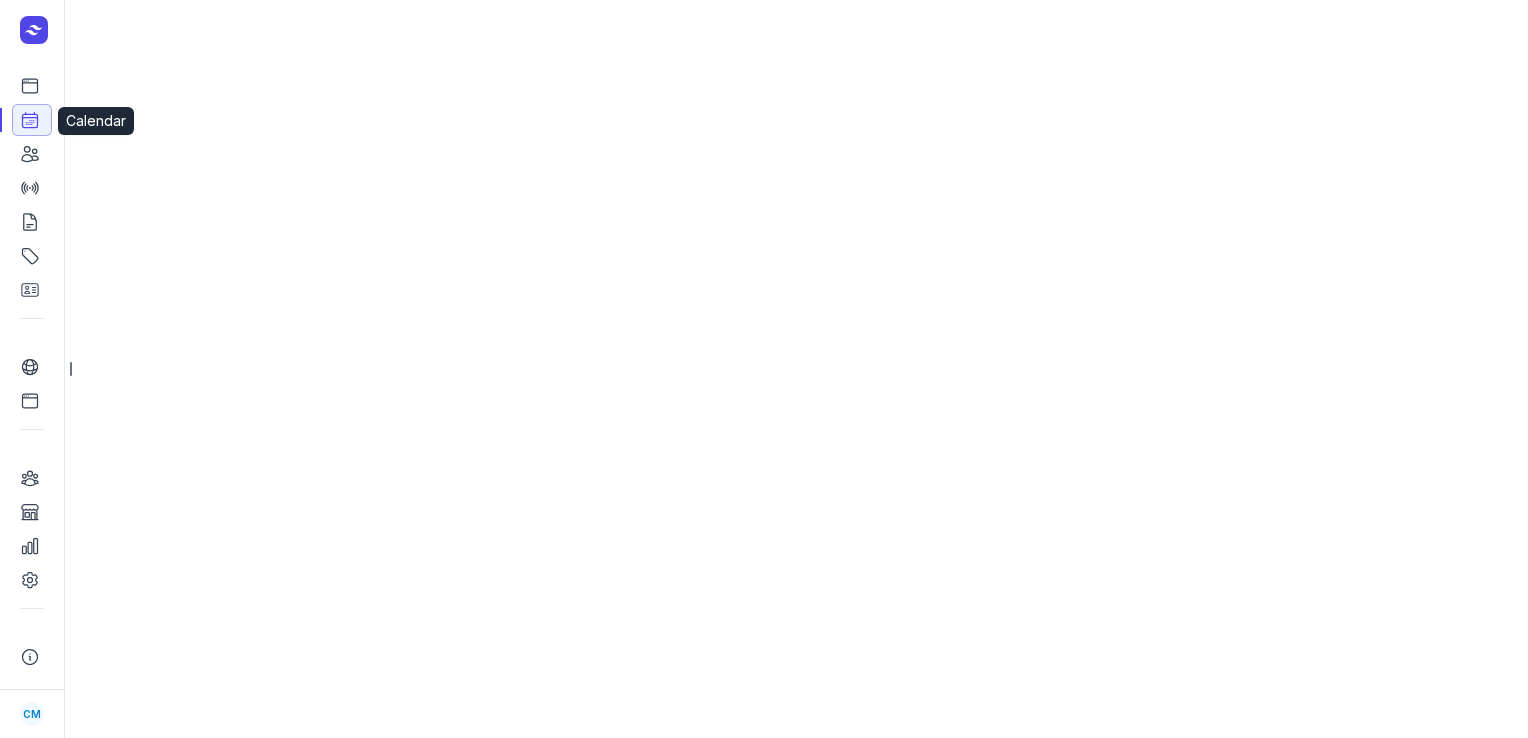 select on "week" 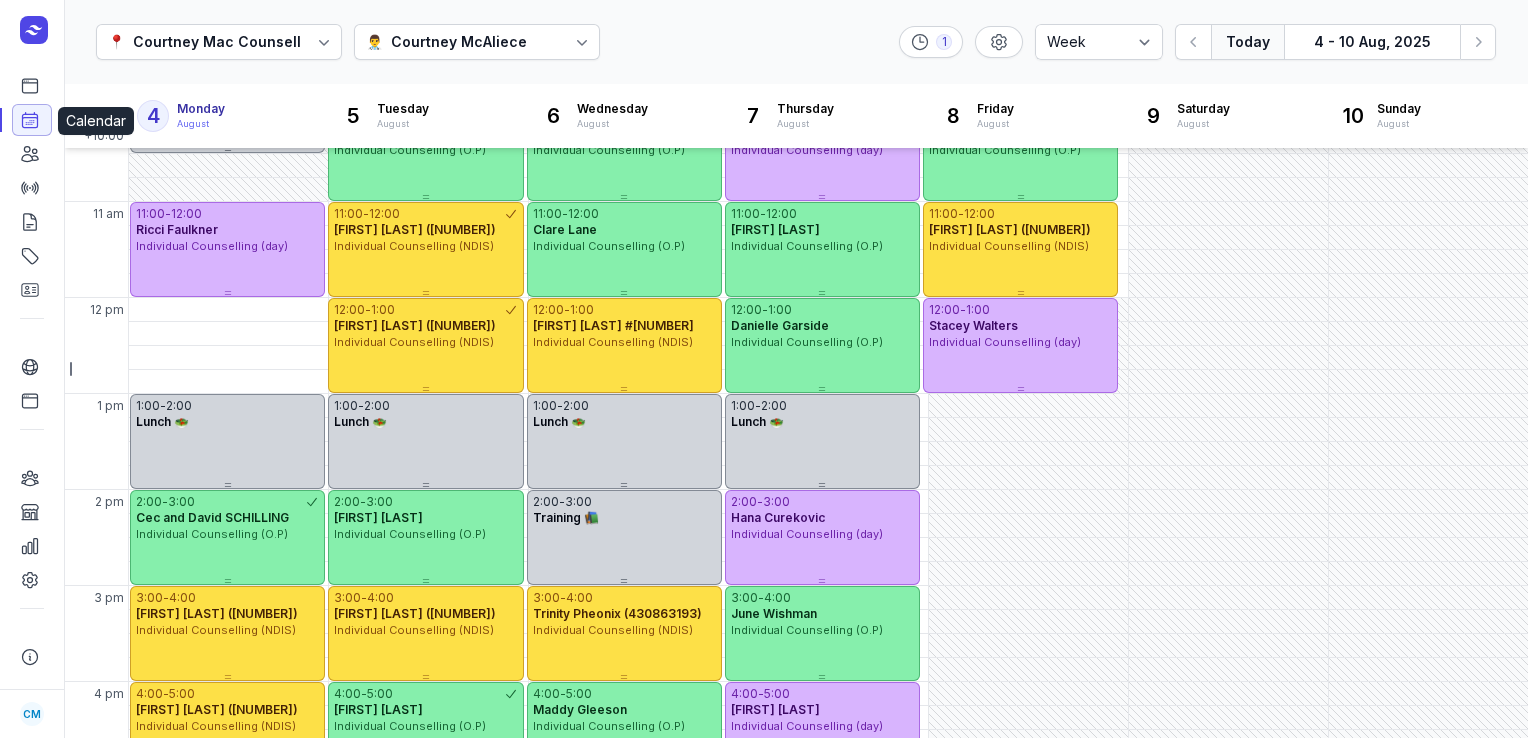 scroll, scrollTop: 561, scrollLeft: 0, axis: vertical 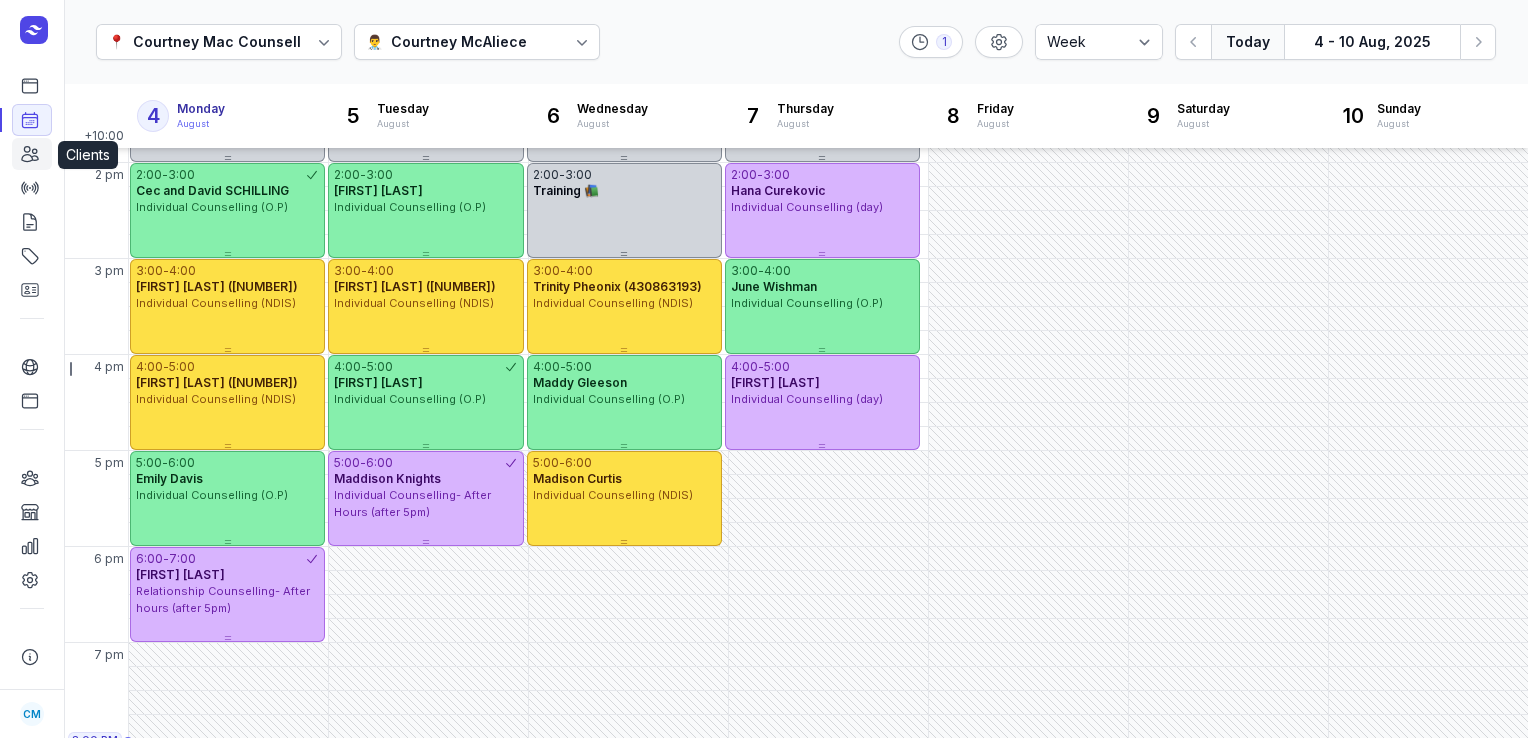 click 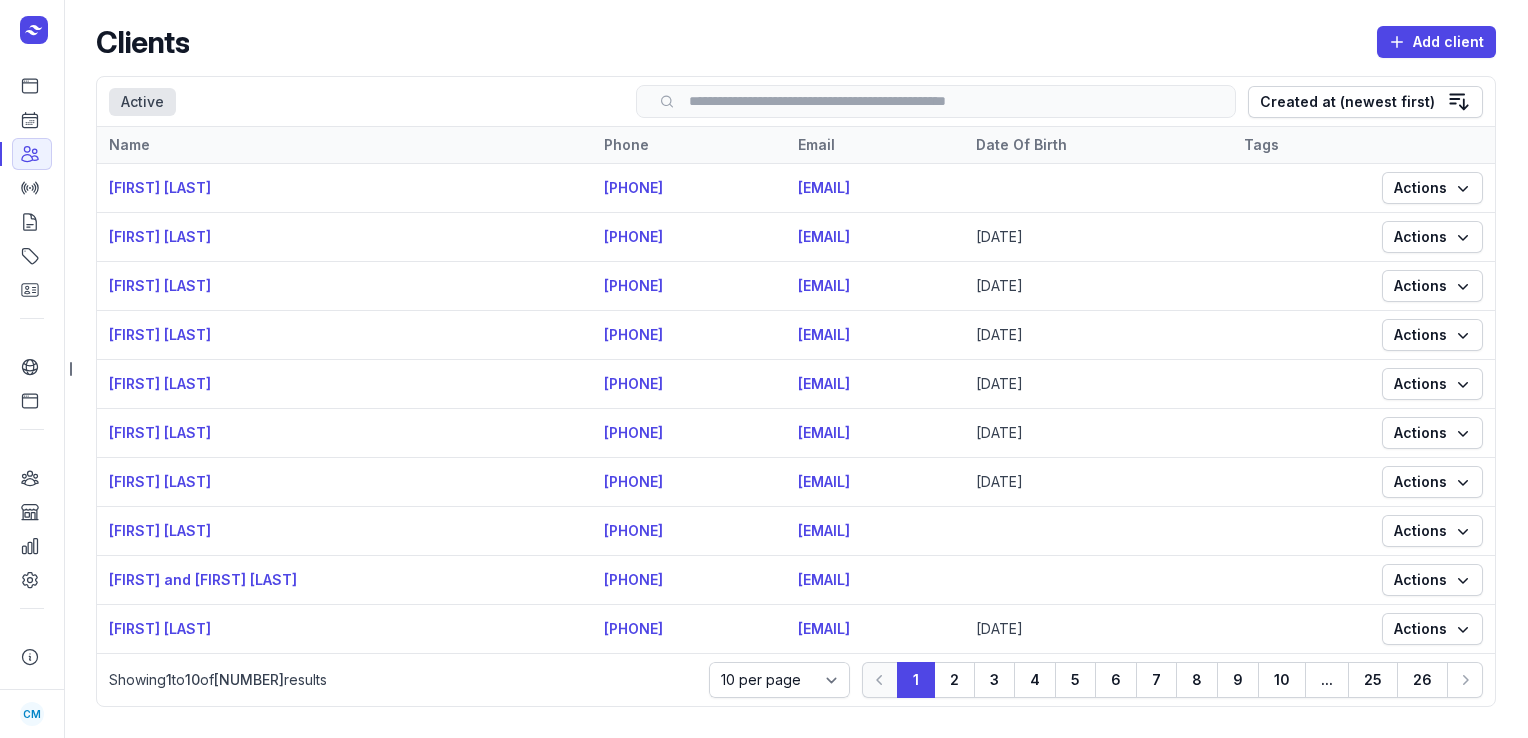 click at bounding box center (936, 101) 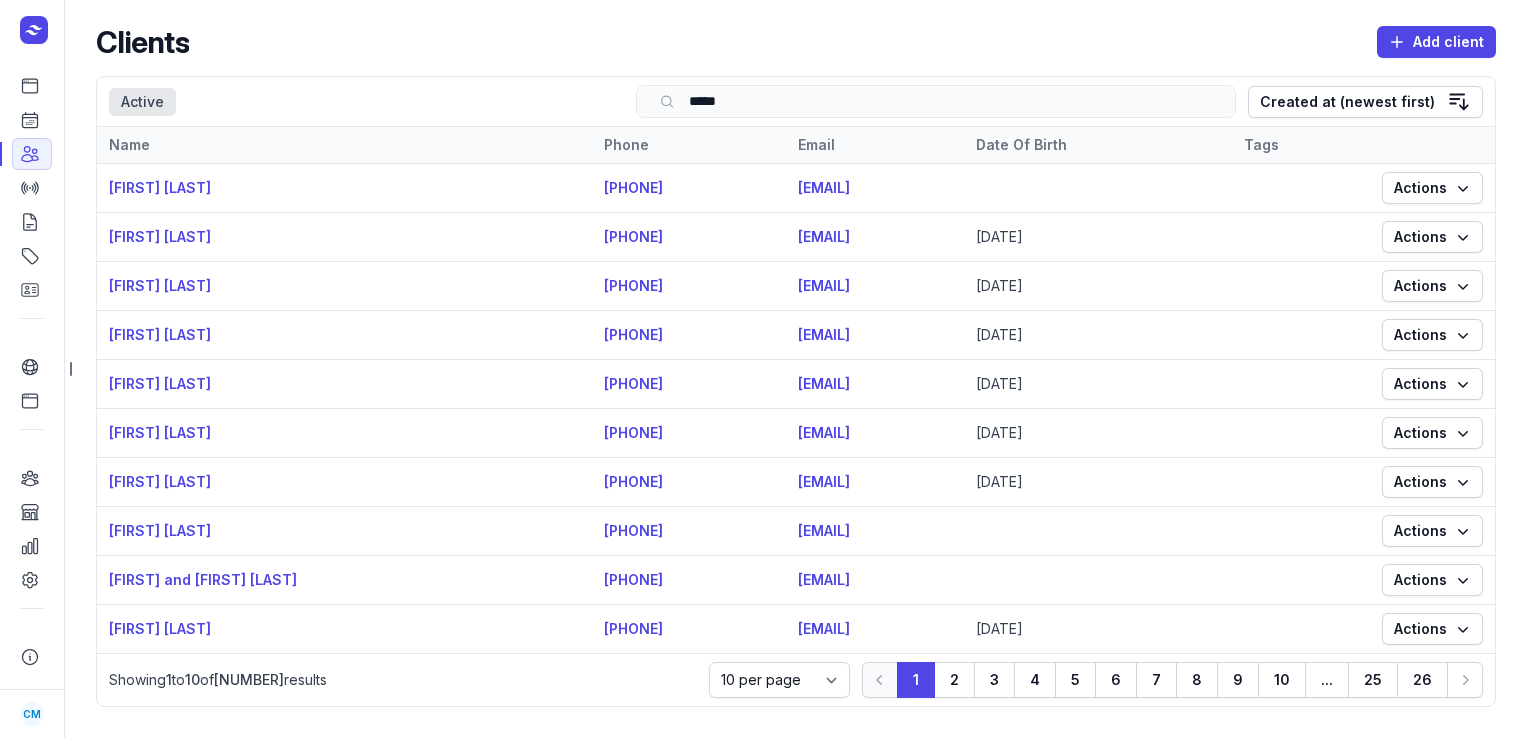 type on "******" 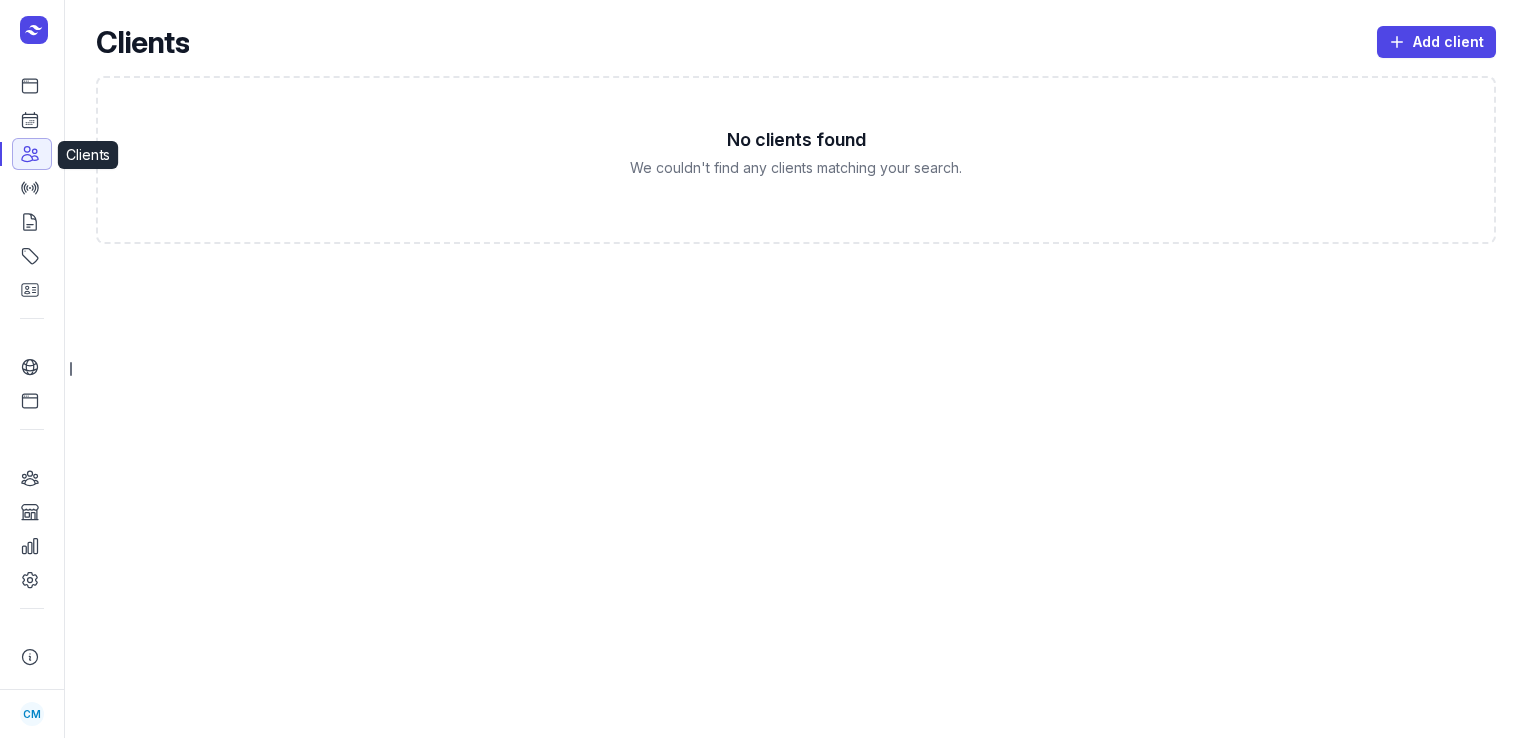 click 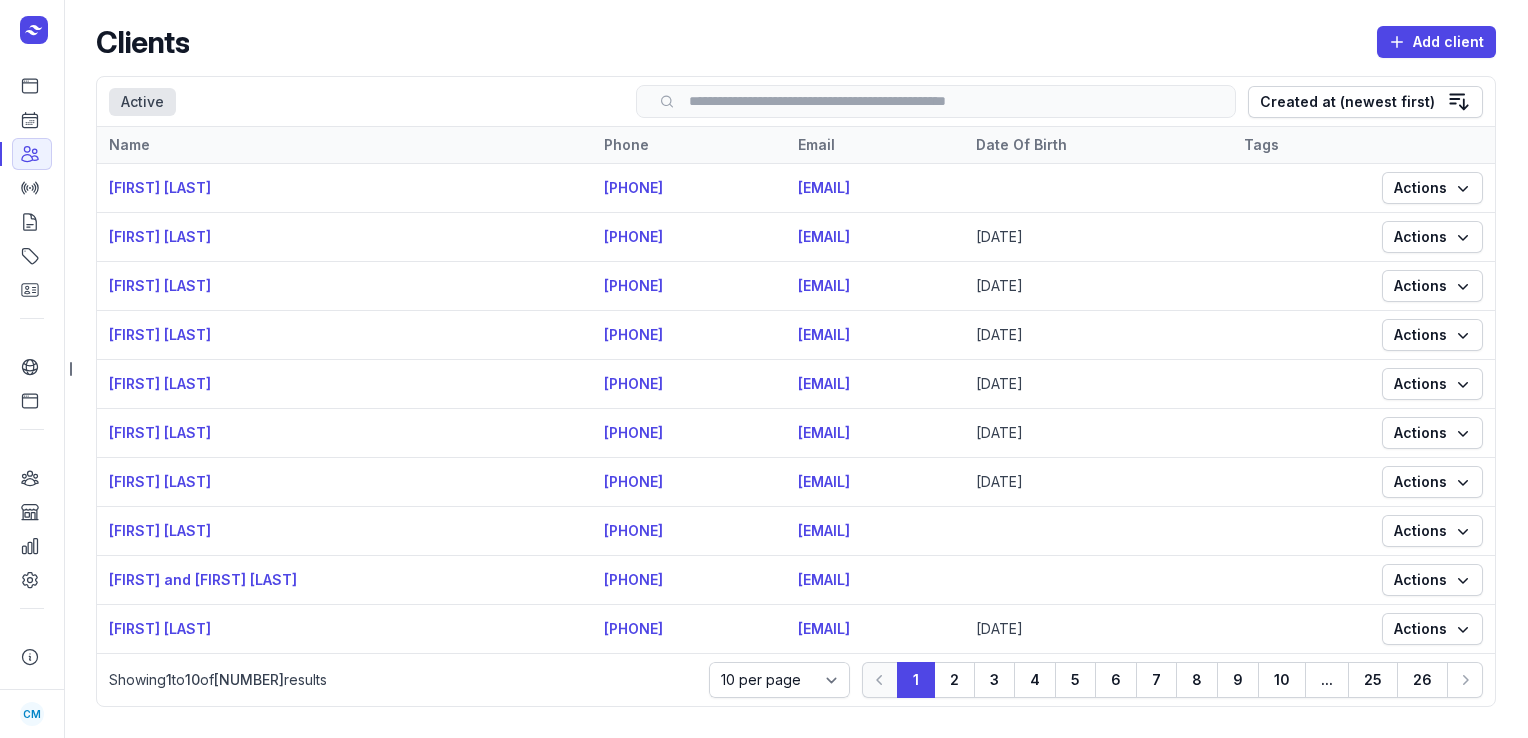 click at bounding box center (936, 101) 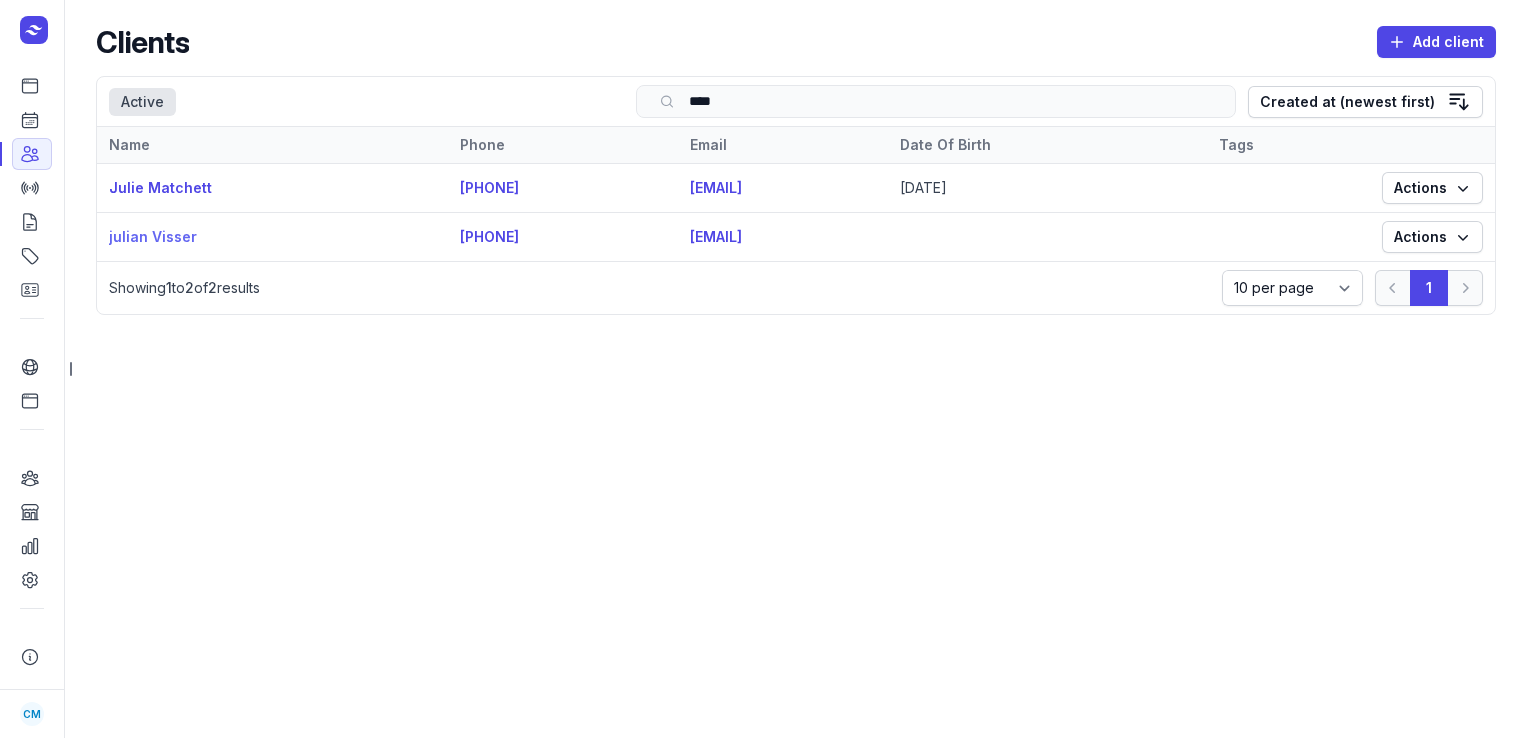 type on "****" 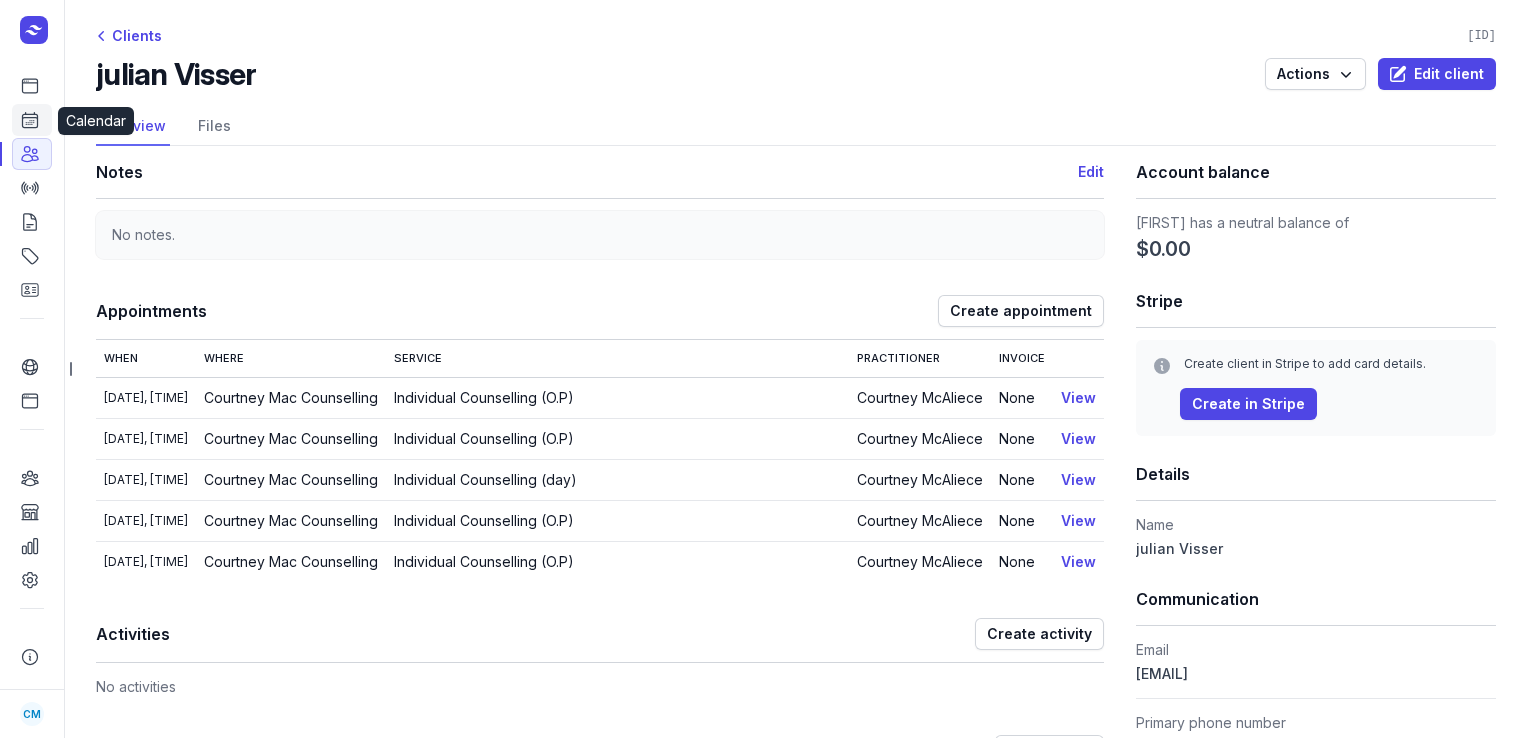 click 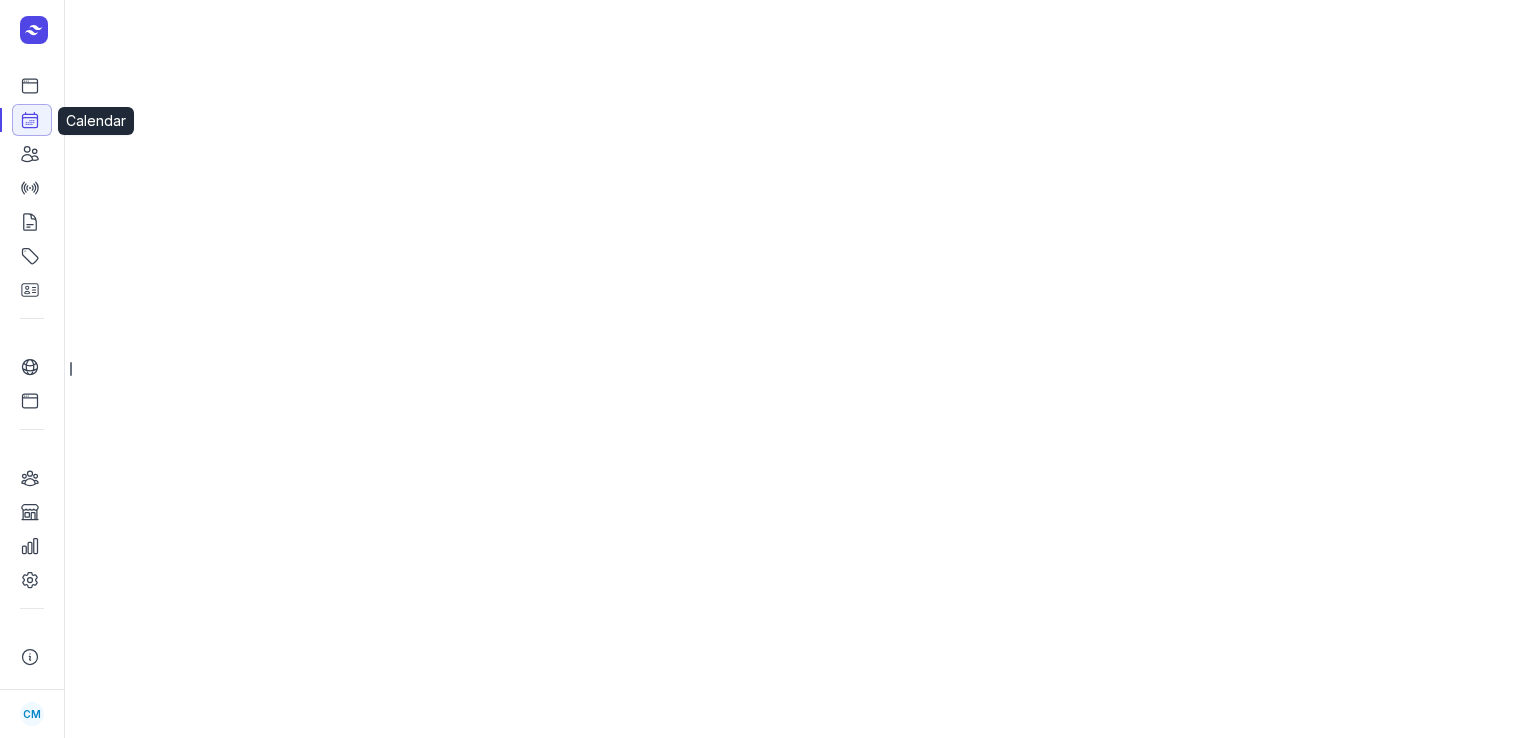 select on "week" 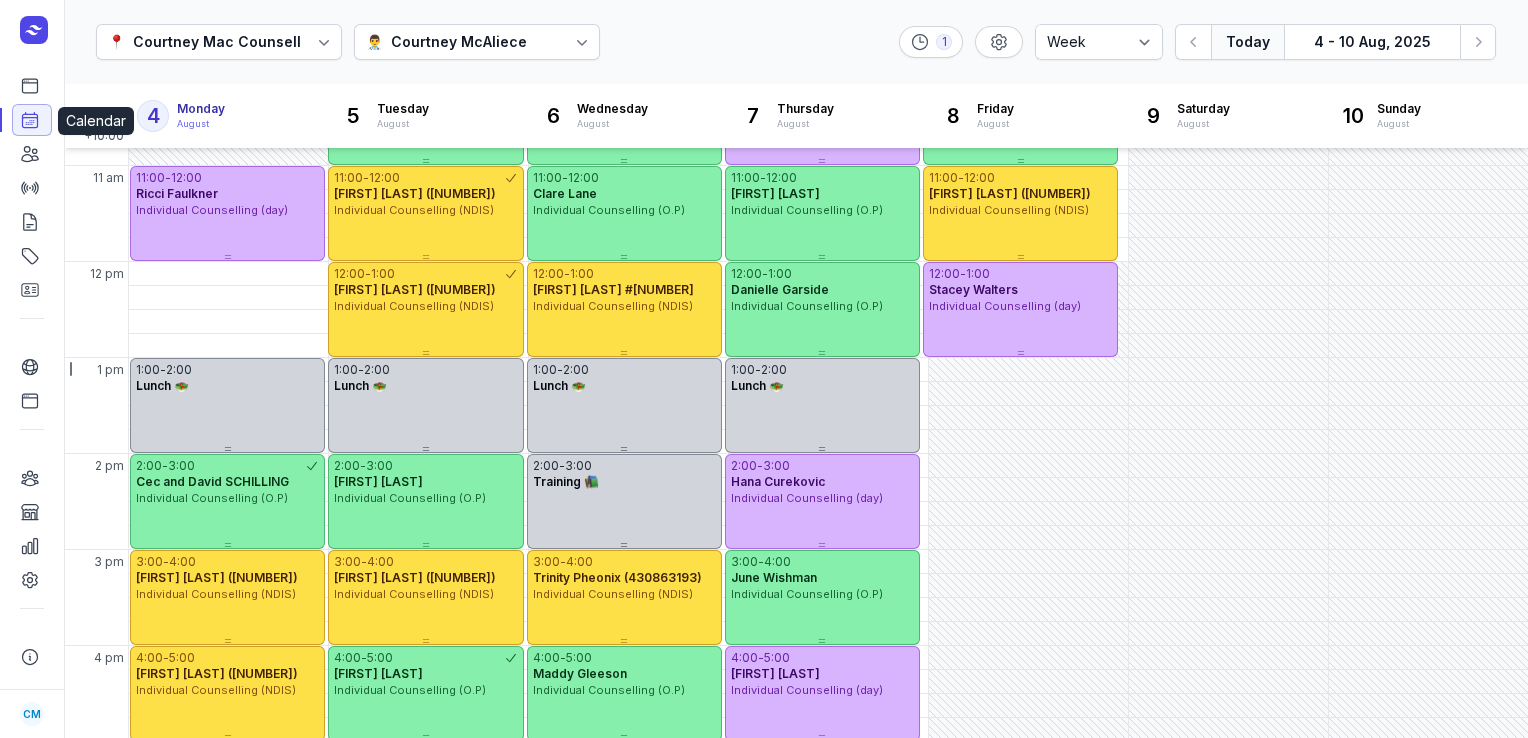 scroll, scrollTop: 561, scrollLeft: 0, axis: vertical 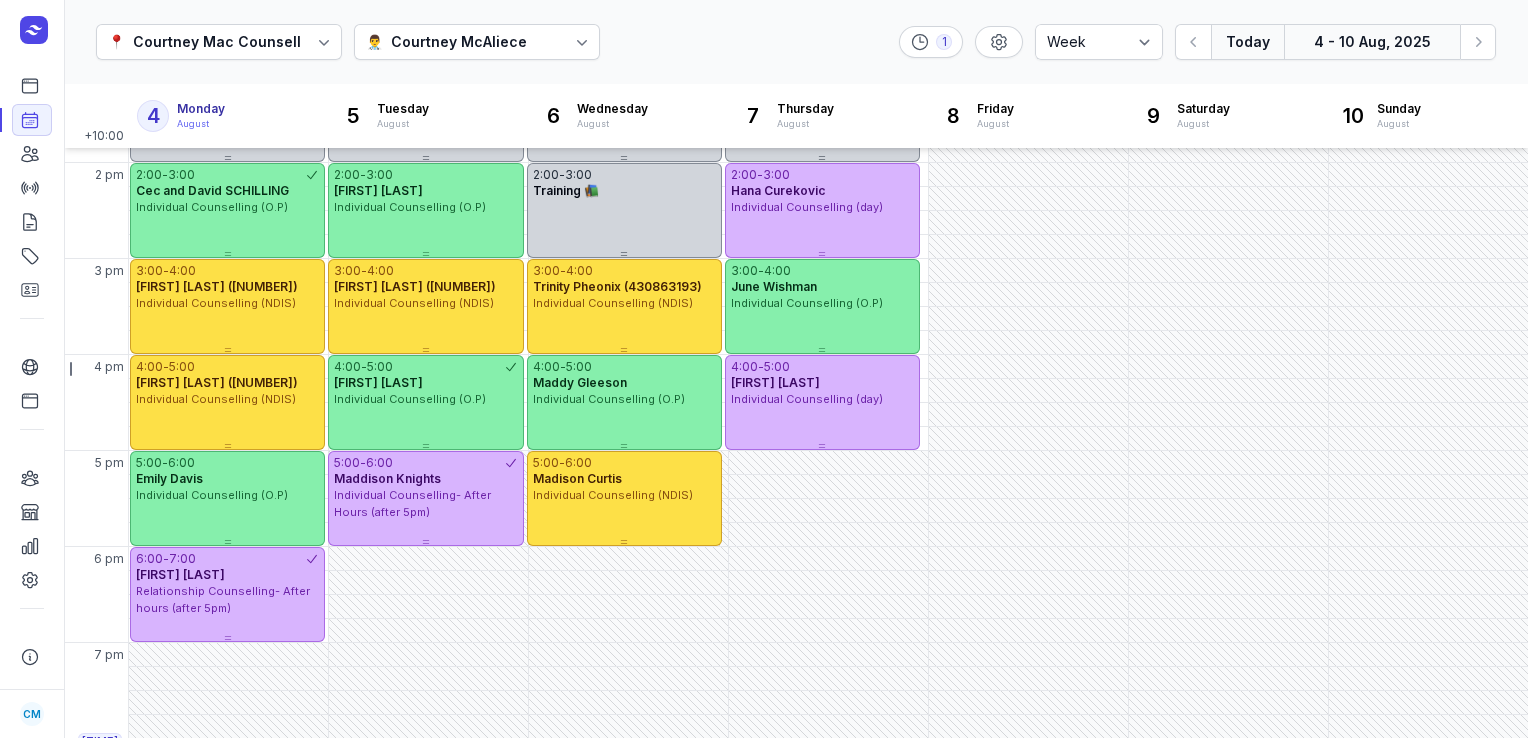 click on "4 - 10 Aug, 2025" 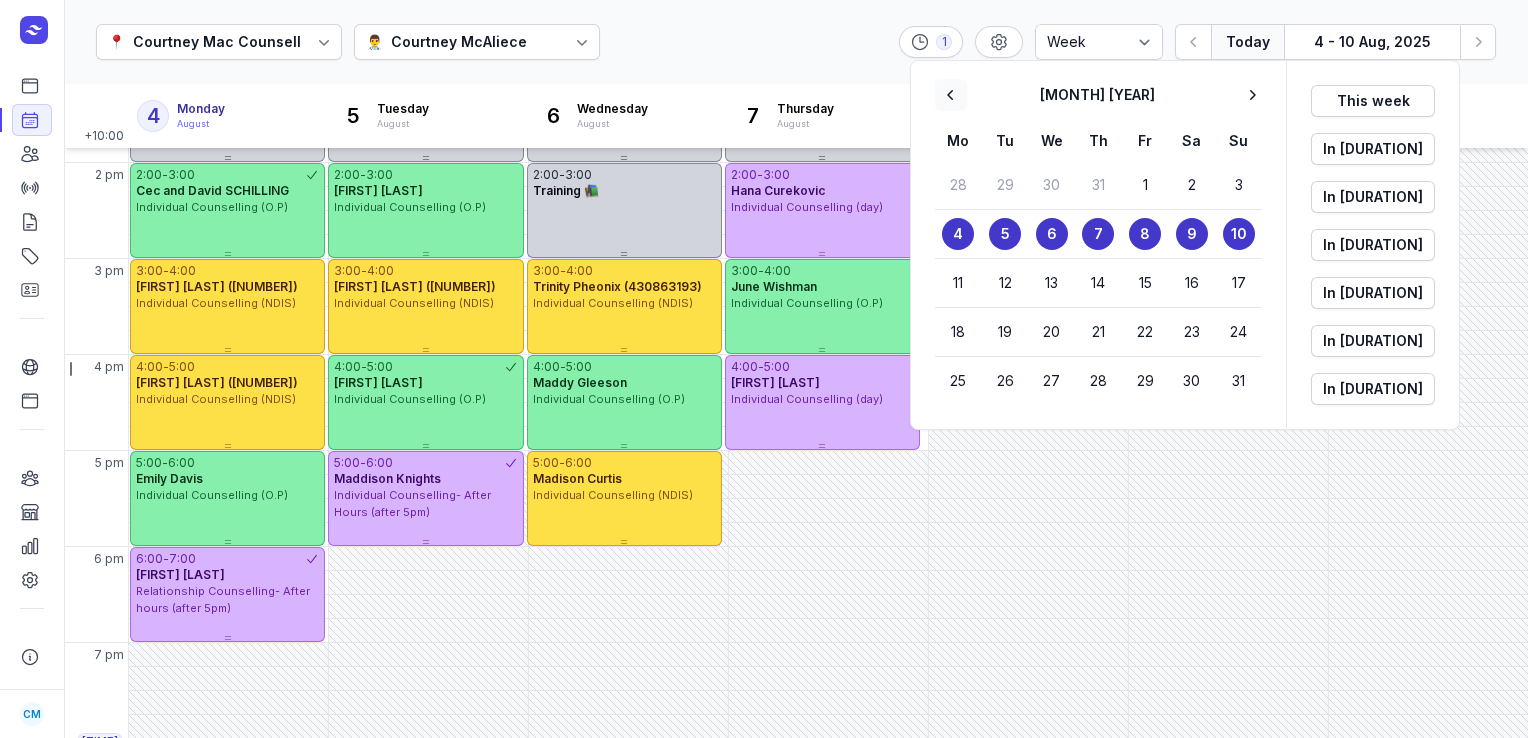 click 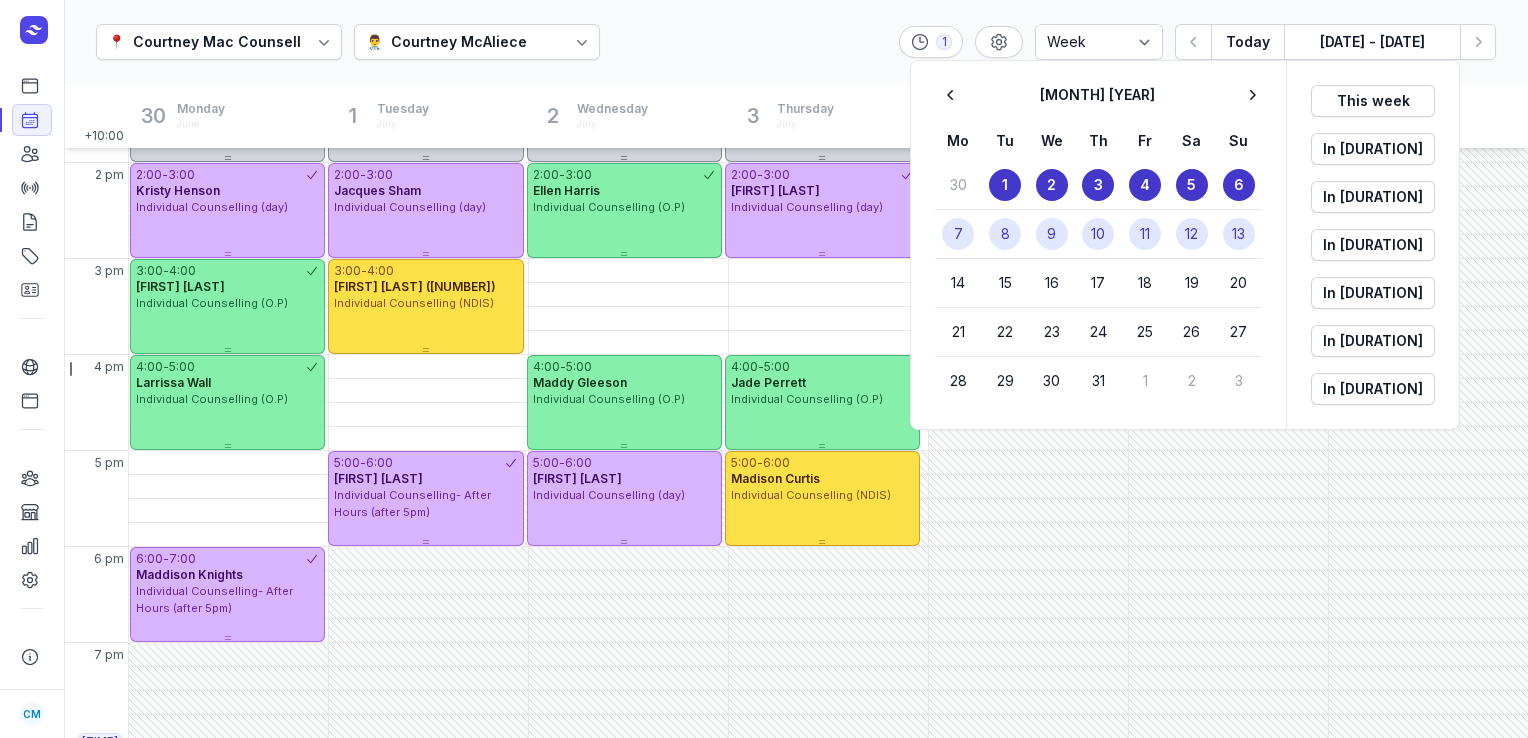 click on "7" at bounding box center [958, 234] 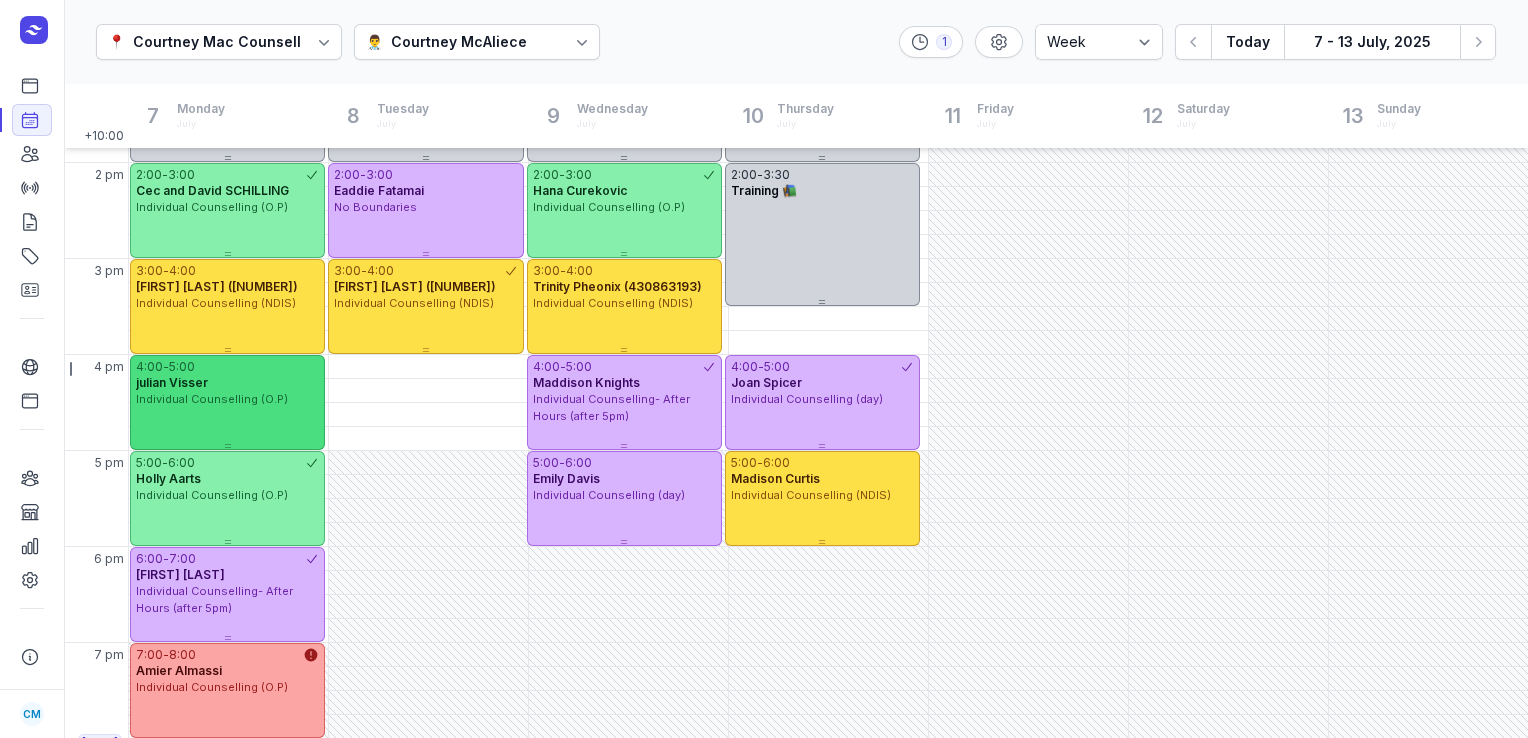 click on "julian Visser" at bounding box center [172, 382] 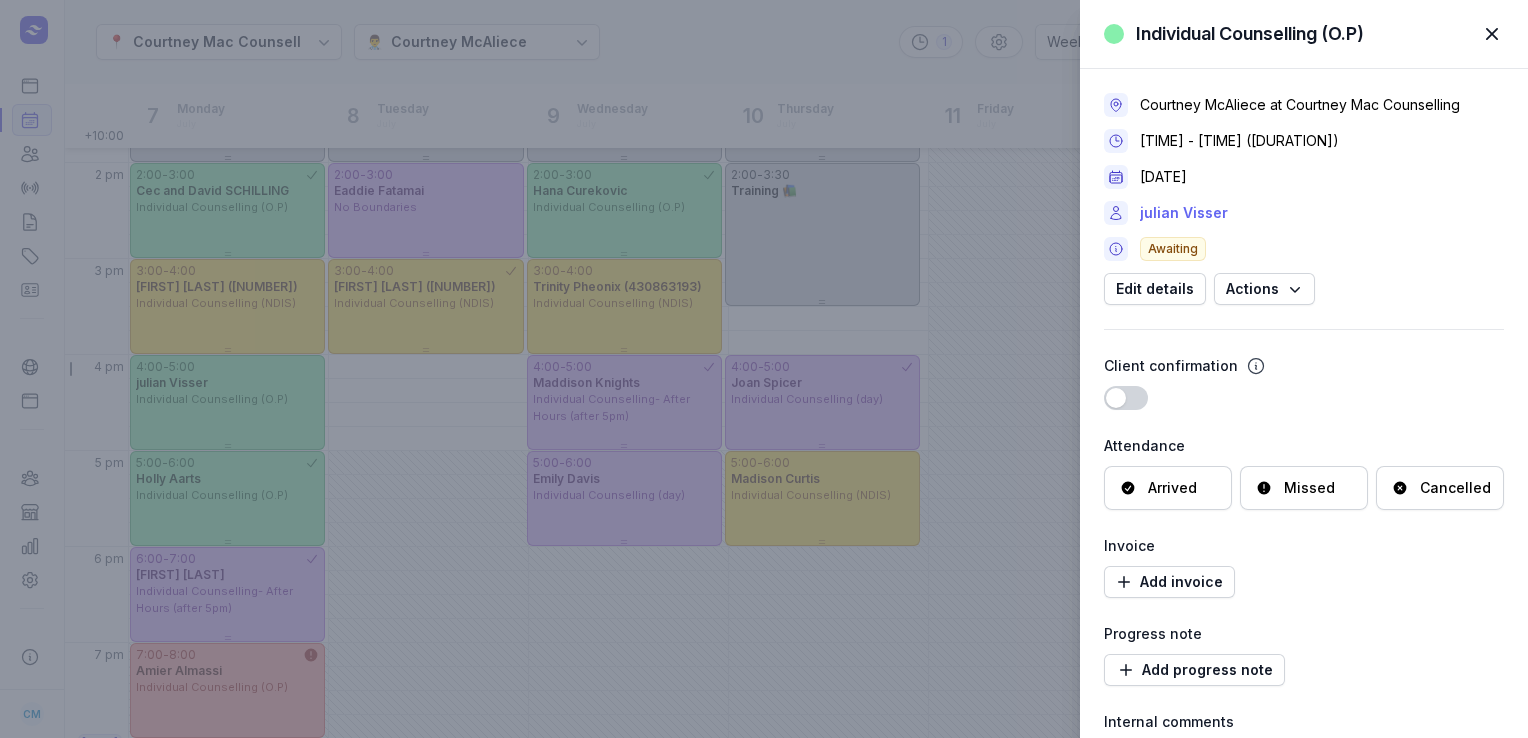 click on "julian Visser" at bounding box center [1184, 213] 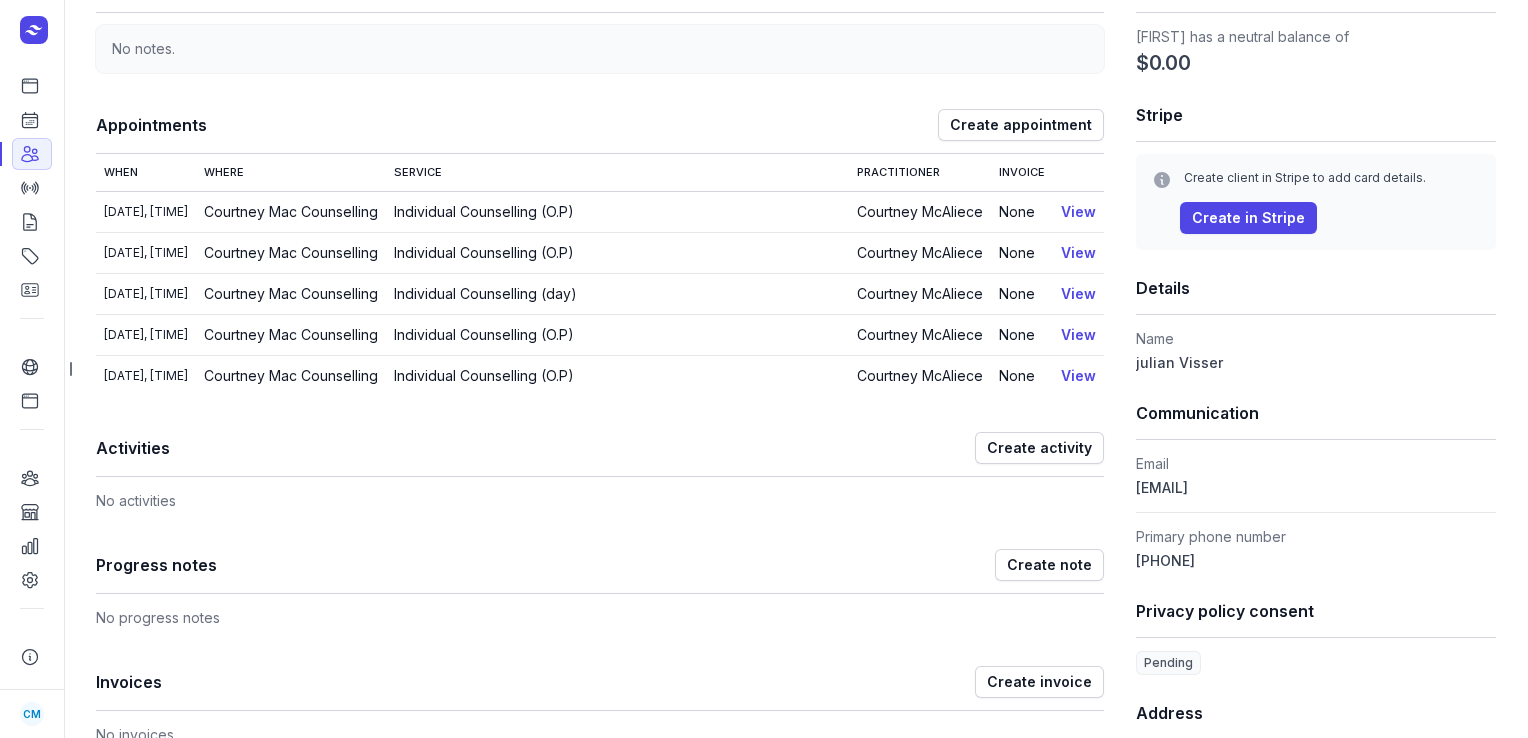 scroll, scrollTop: 272, scrollLeft: 0, axis: vertical 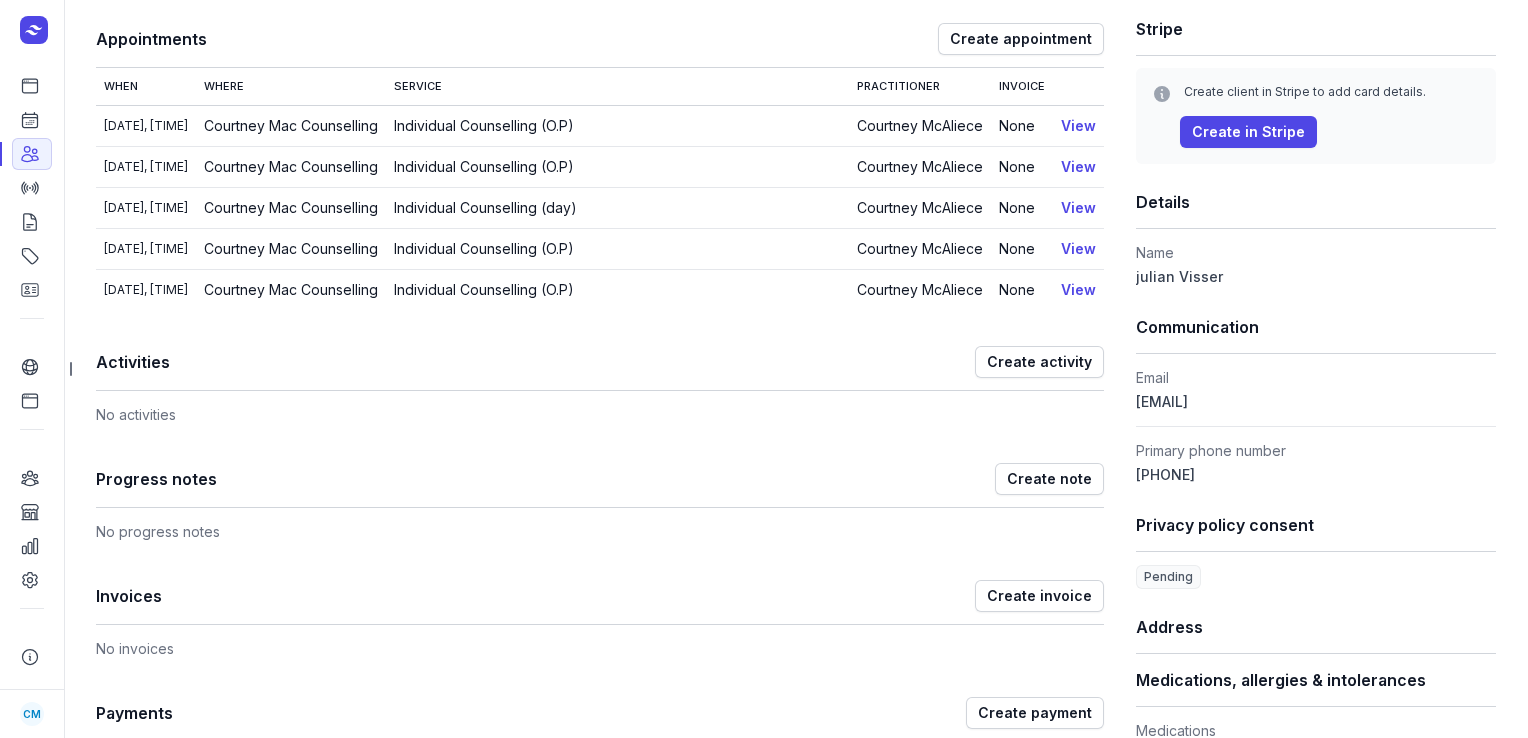 drag, startPoint x: 1336, startPoint y: 392, endPoint x: 1120, endPoint y: 400, distance: 216.1481 